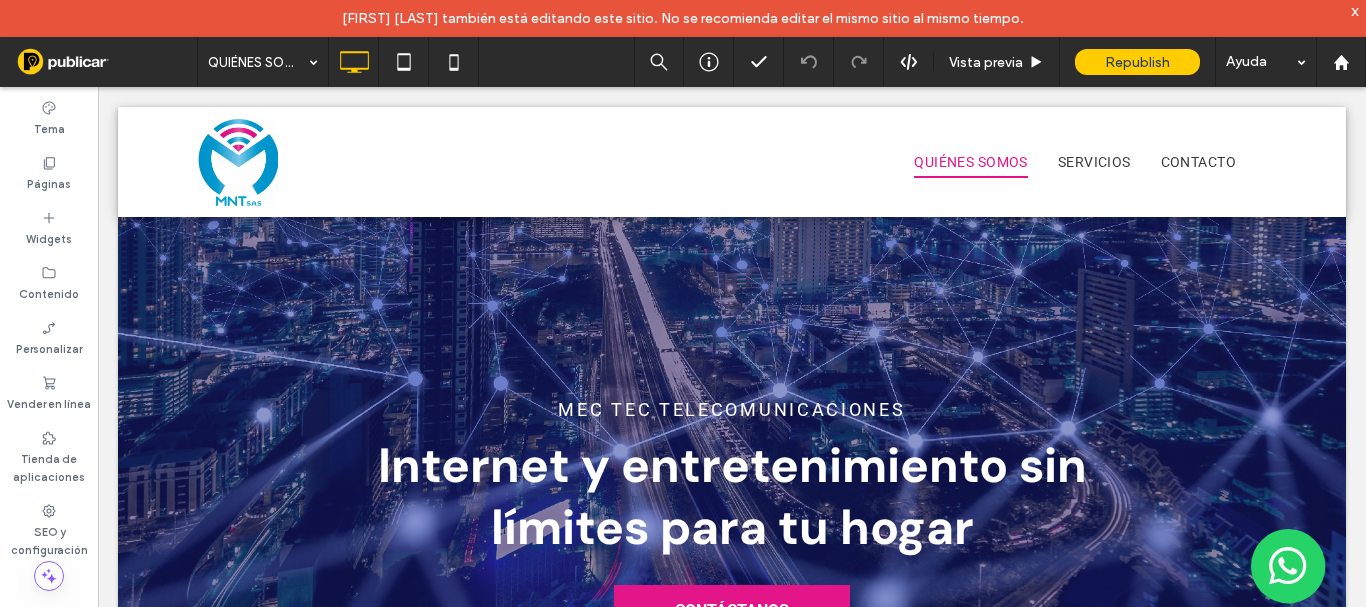 scroll, scrollTop: 0, scrollLeft: 0, axis: both 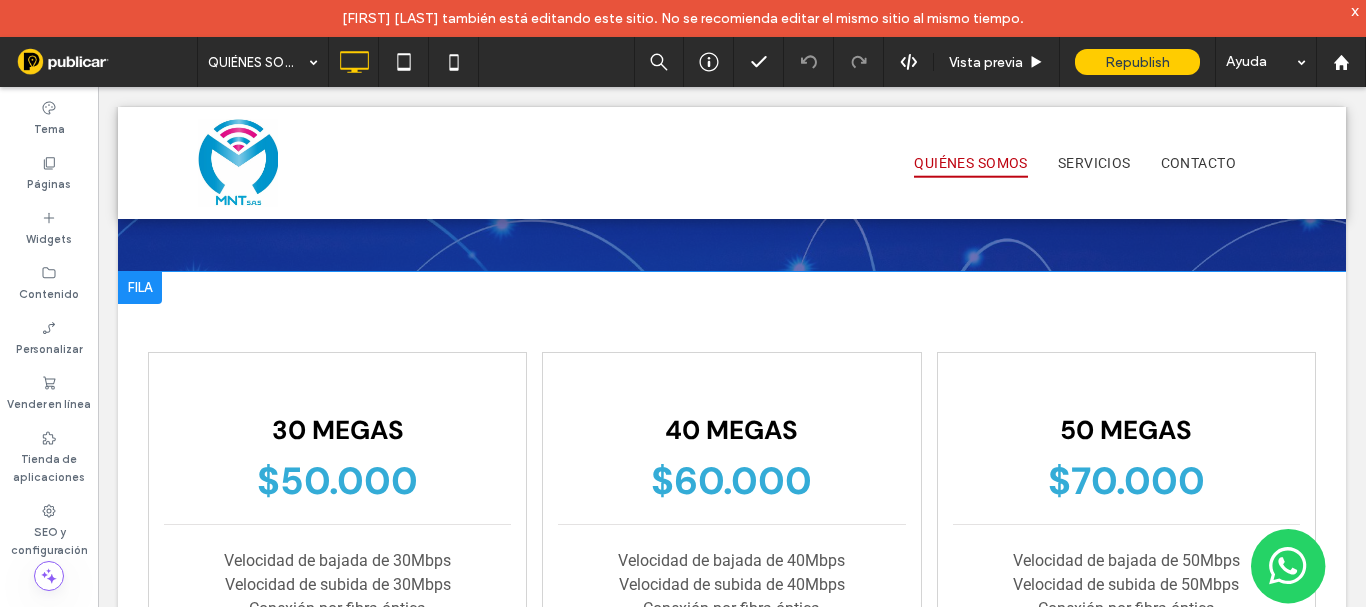 click at bounding box center (140, 288) 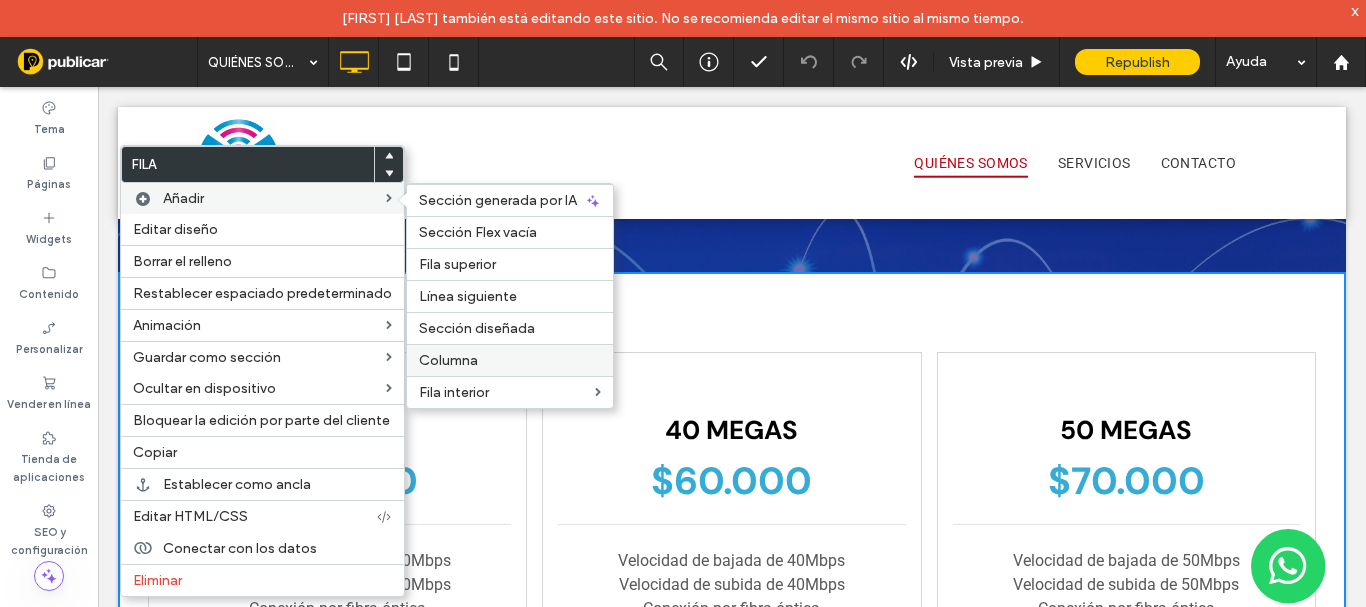 drag, startPoint x: 487, startPoint y: 367, endPoint x: 388, endPoint y: 279, distance: 132.45753 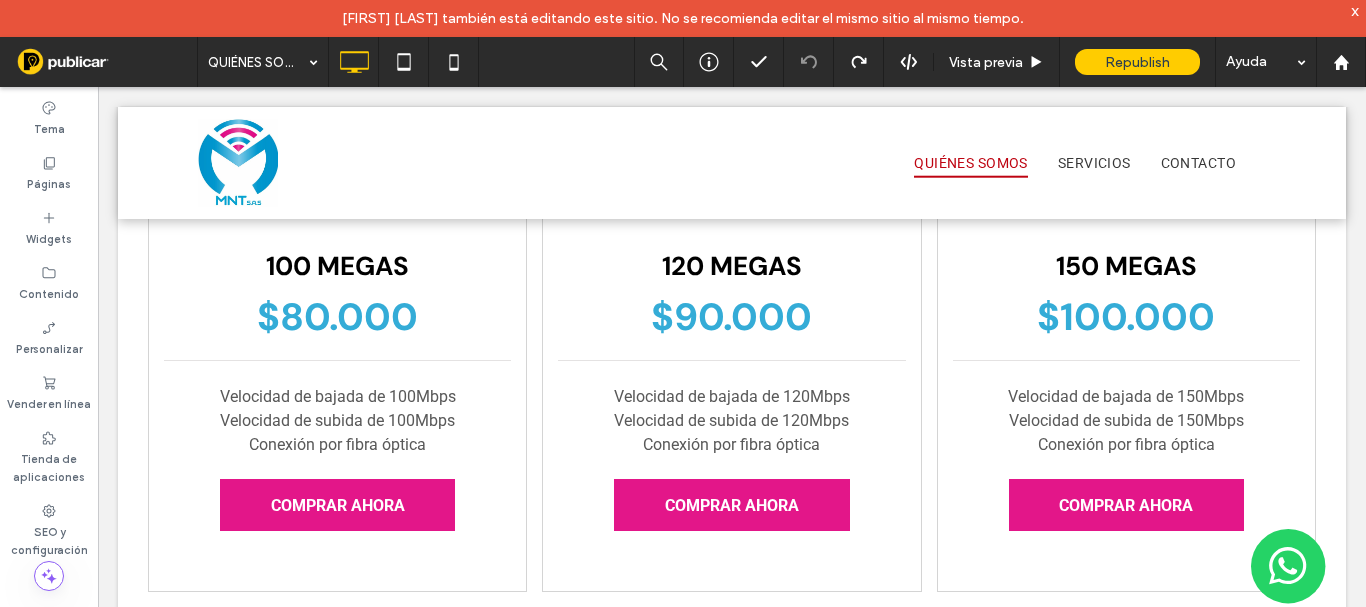 scroll, scrollTop: 2602, scrollLeft: 0, axis: vertical 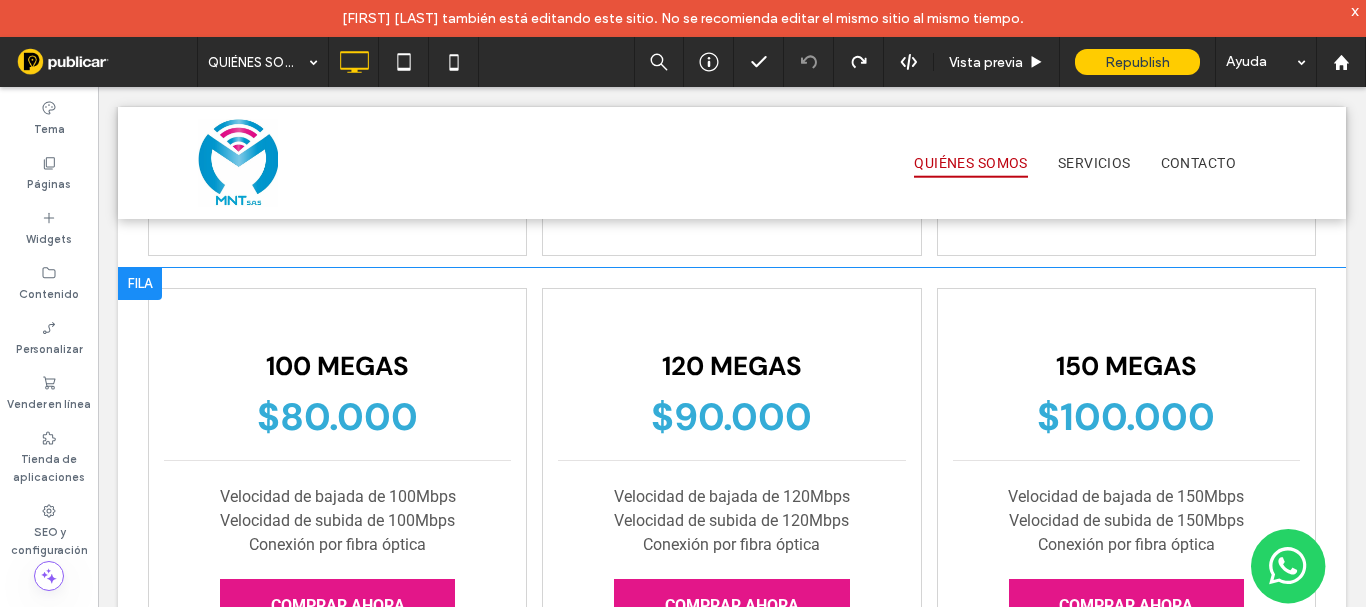 click at bounding box center [140, 284] 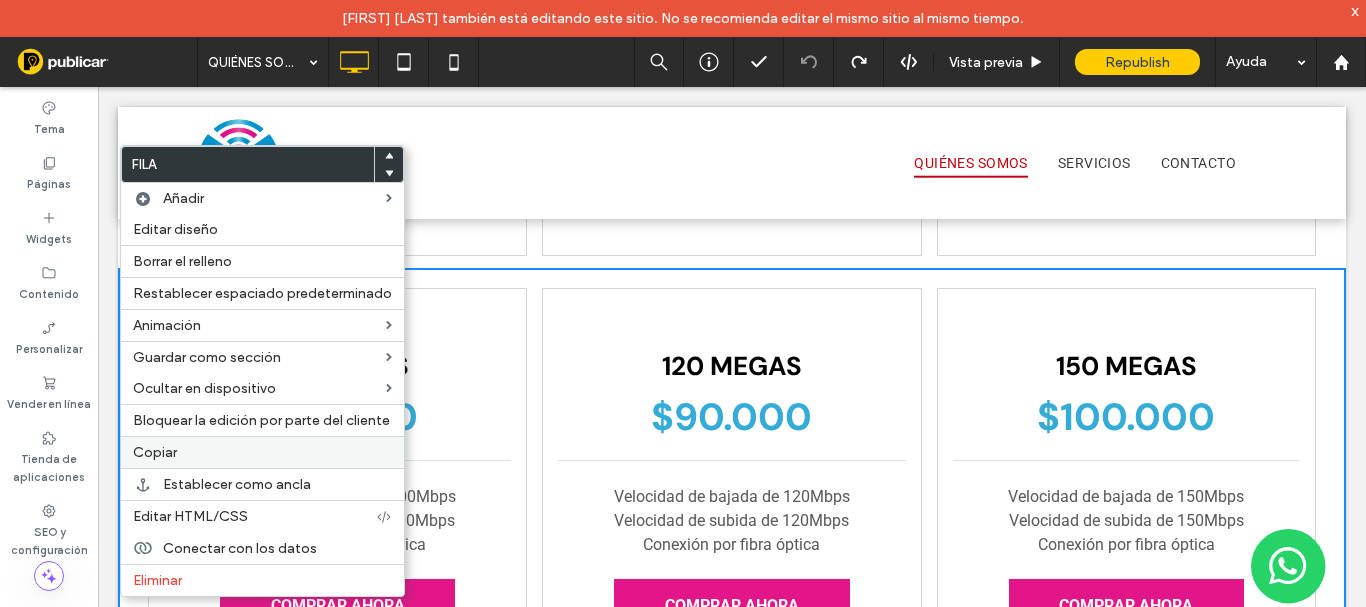 click on "Copiar" at bounding box center [262, 452] 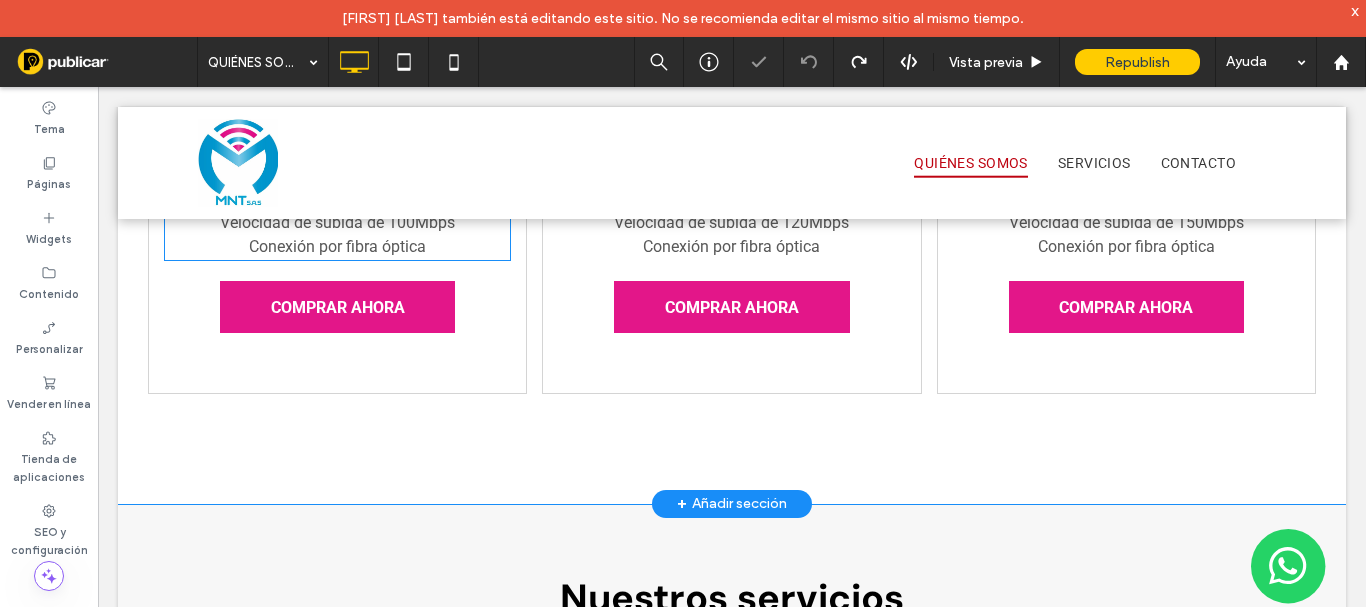 scroll, scrollTop: 2902, scrollLeft: 0, axis: vertical 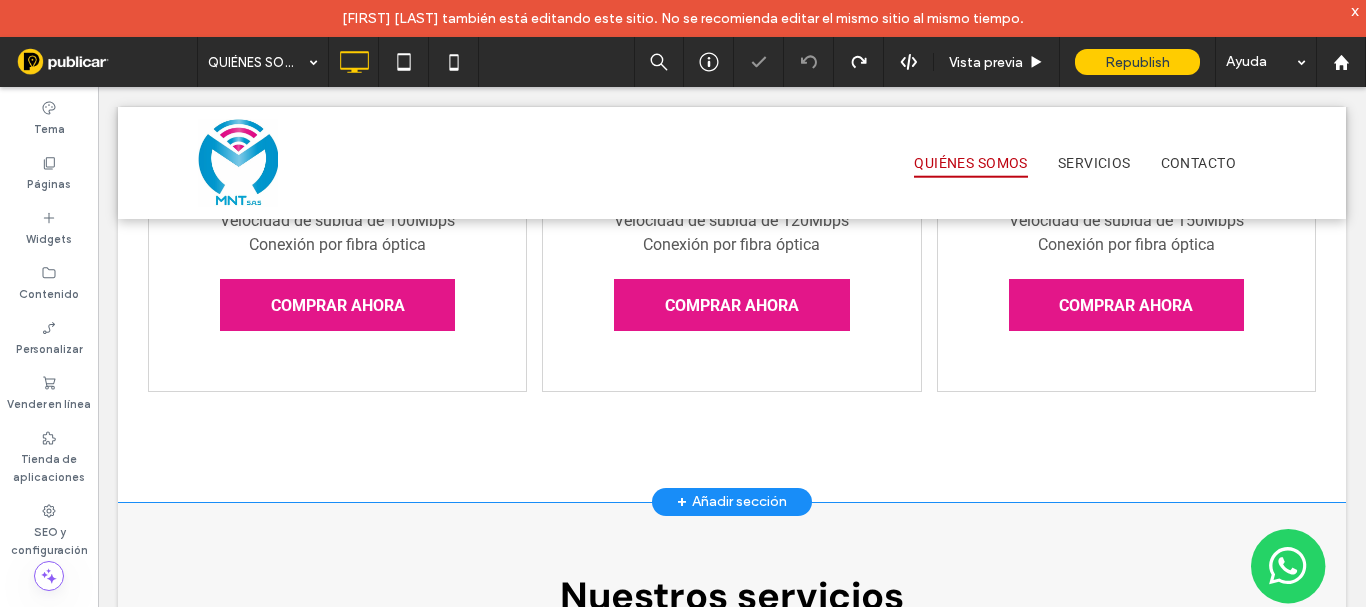 click on "+ Añadir sección" at bounding box center [732, 502] 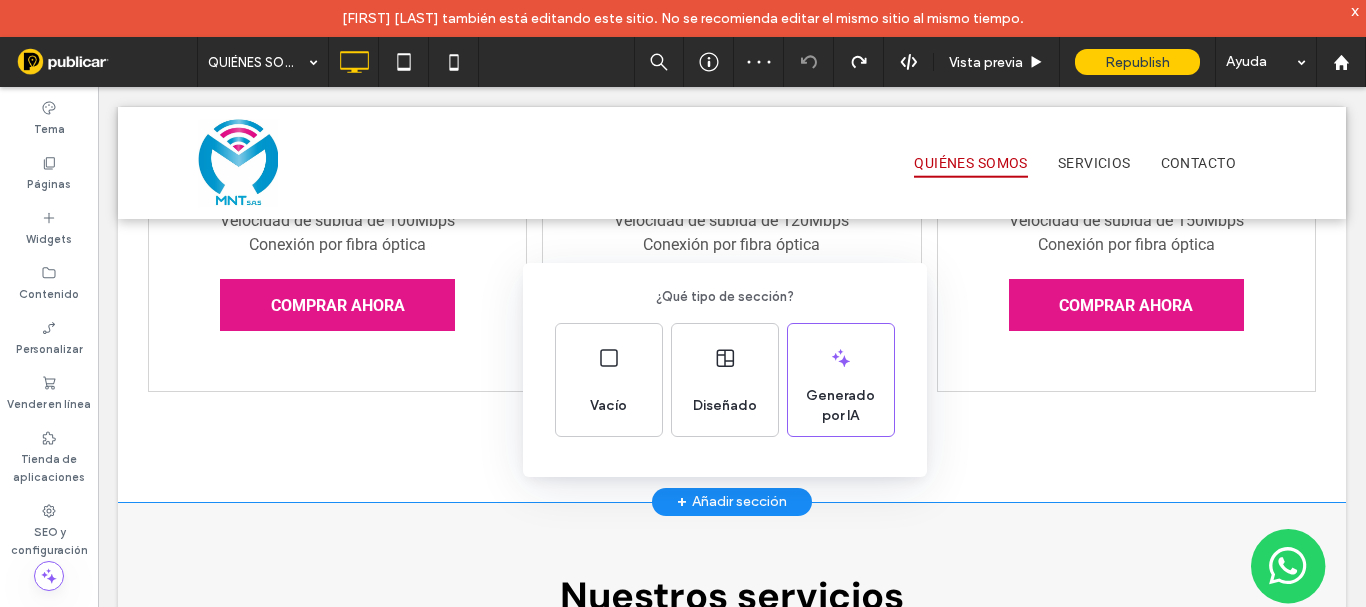 click on "¿Qué tipo de sección? Vacío Diseñado Generado por IA" at bounding box center [683, 352] 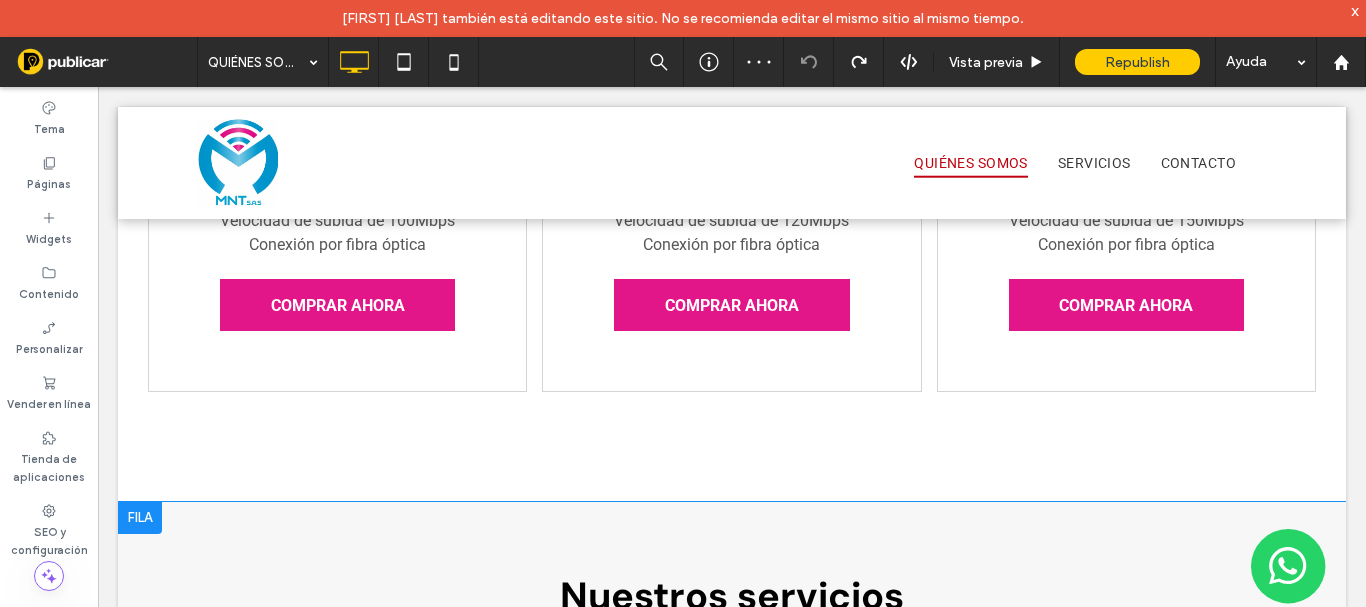 click at bounding box center (140, 518) 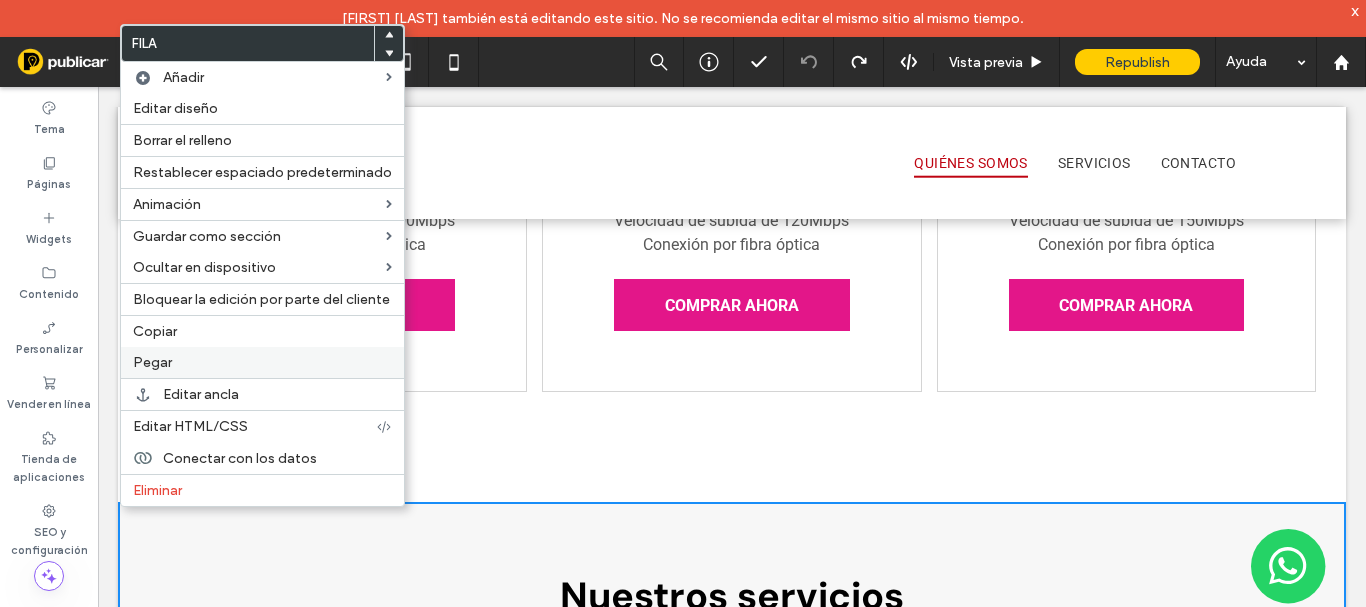 click on "Pegar" at bounding box center [152, 362] 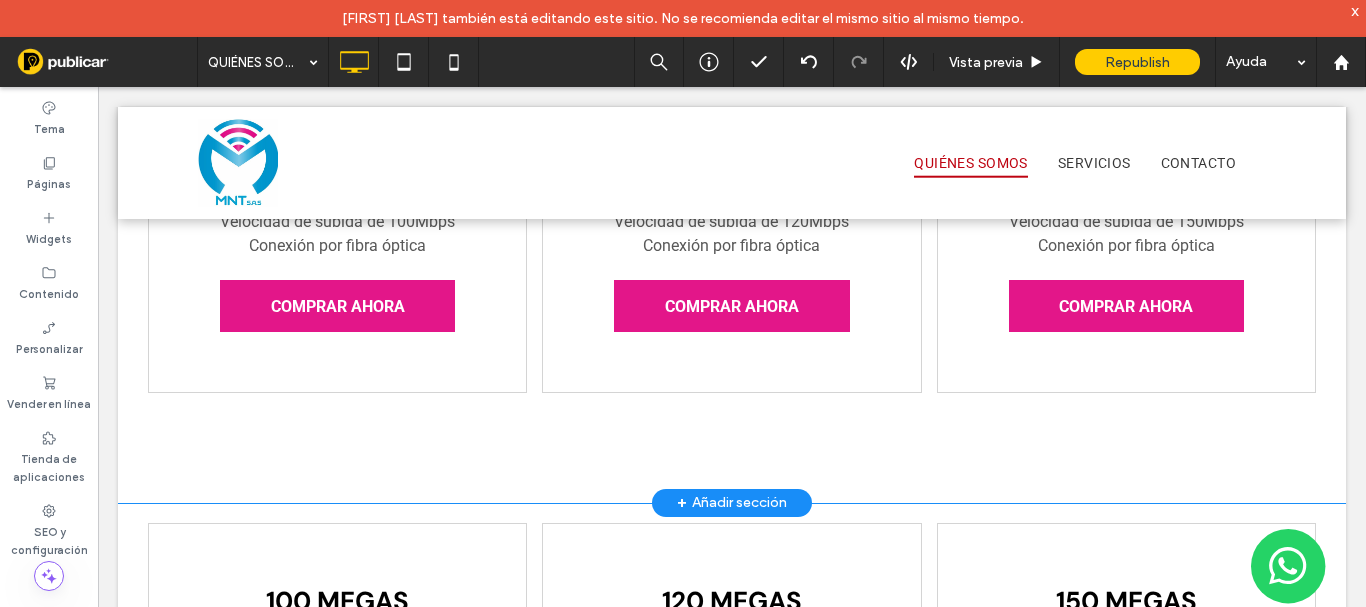 scroll, scrollTop: 2902, scrollLeft: 0, axis: vertical 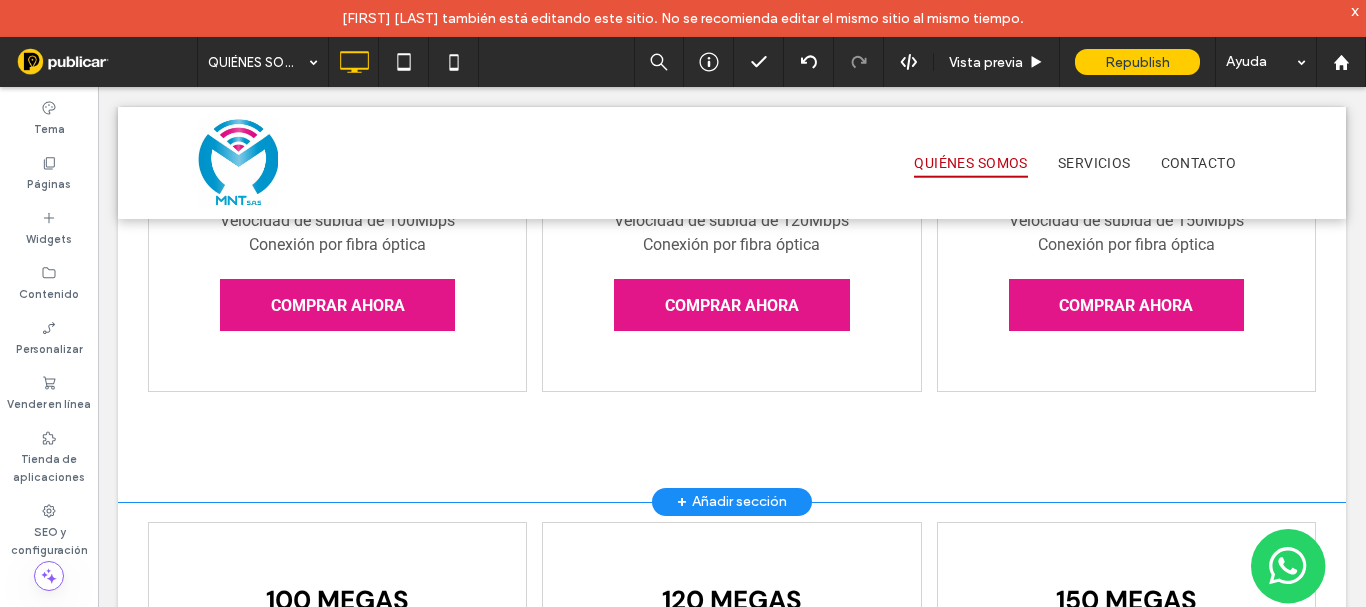 click on "100 MEGAS
$80.000
Velocidad de bajada de 100Mbps Velocidad de subida de 100Mbps Conexión por fibra óptica
COMPRAR AHORA
Click To Paste
120 MEGAS
$90.000
Velocidad de bajada de 120Mbps Velocidad de subida de 120Mbps Conexión por fibra óptica
COMPRAR AHORA
Click To Paste
150 MEGAS
$100.000
Velocidad de bajada de 150Mbps Velocidad de subida de 150Mbps Conexión por fibra óptica
COMPRAR AHORA
Click To Paste
Fila + Añadir sección" at bounding box center (732, 235) 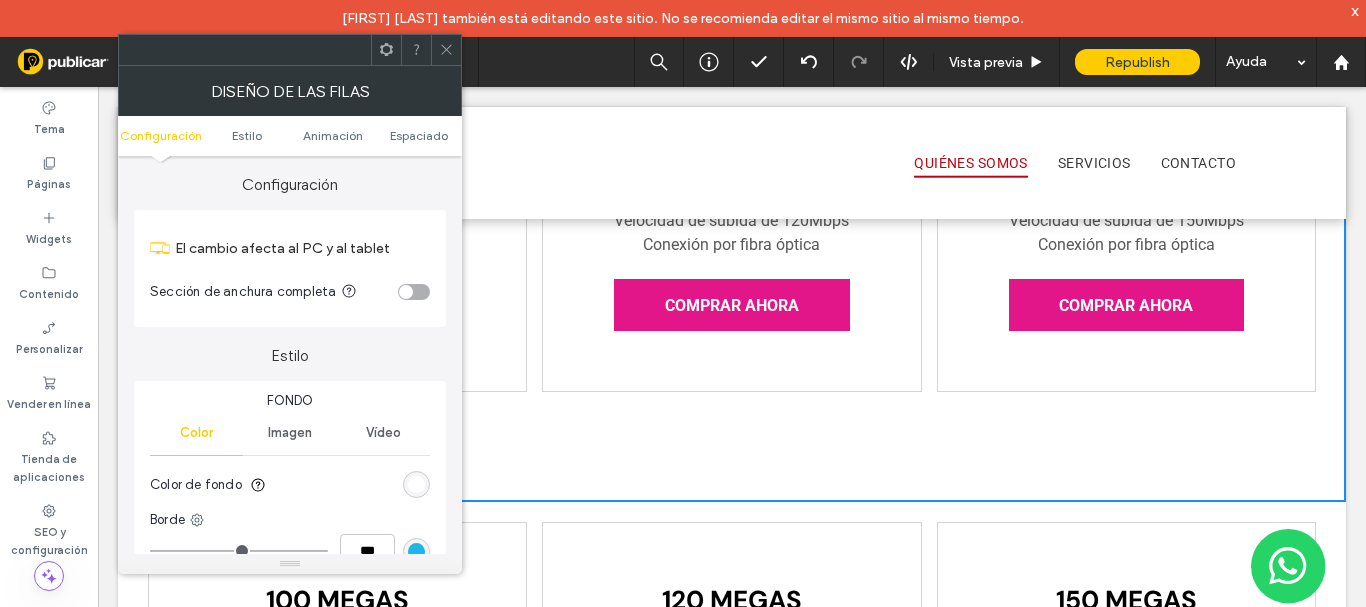 click on "Configuración Estilo Animación Espaciado" at bounding box center (290, 136) 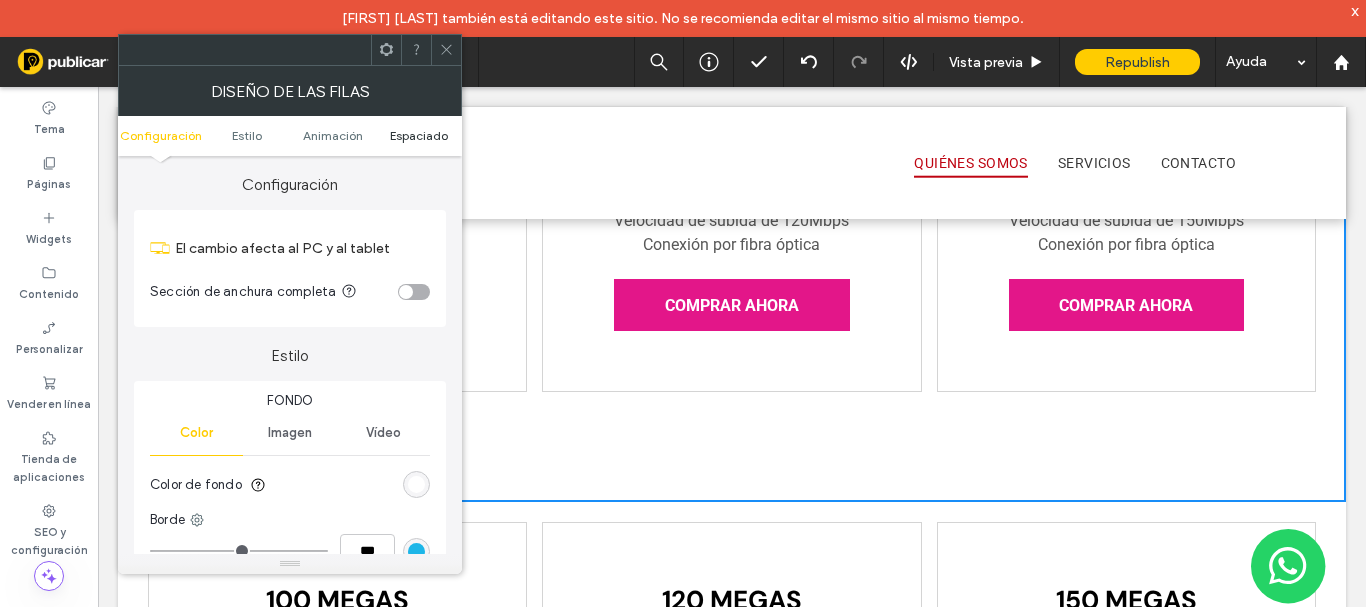 click on "Espaciado" at bounding box center [419, 135] 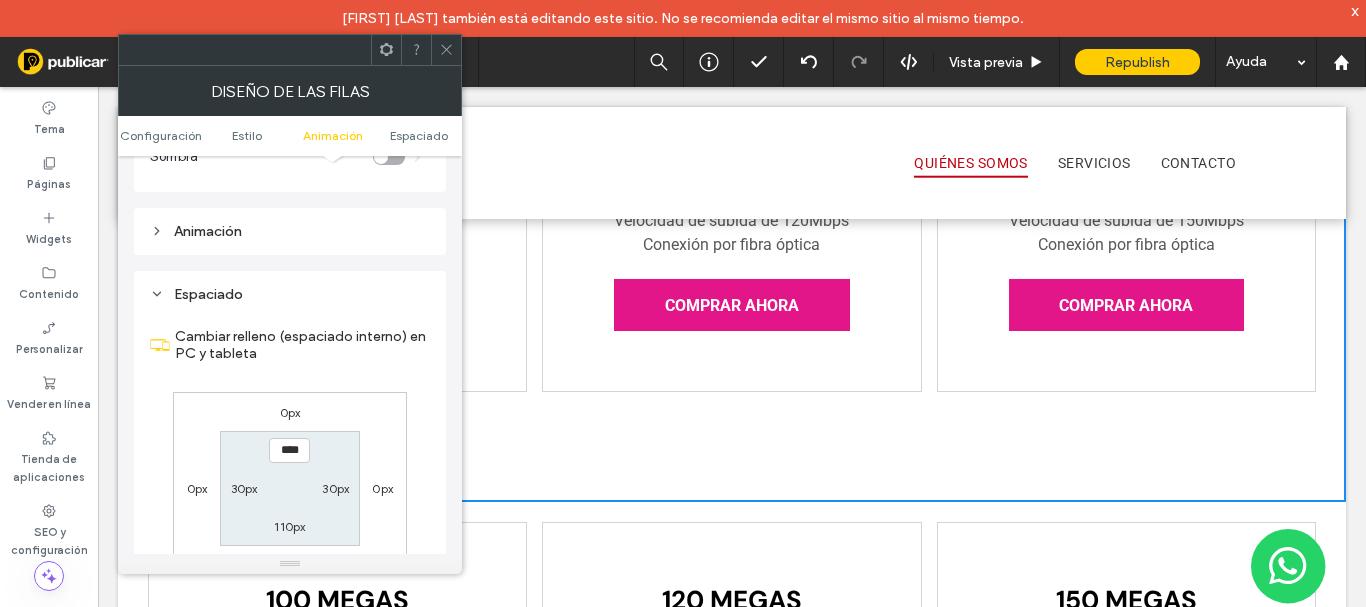 scroll, scrollTop: 565, scrollLeft: 0, axis: vertical 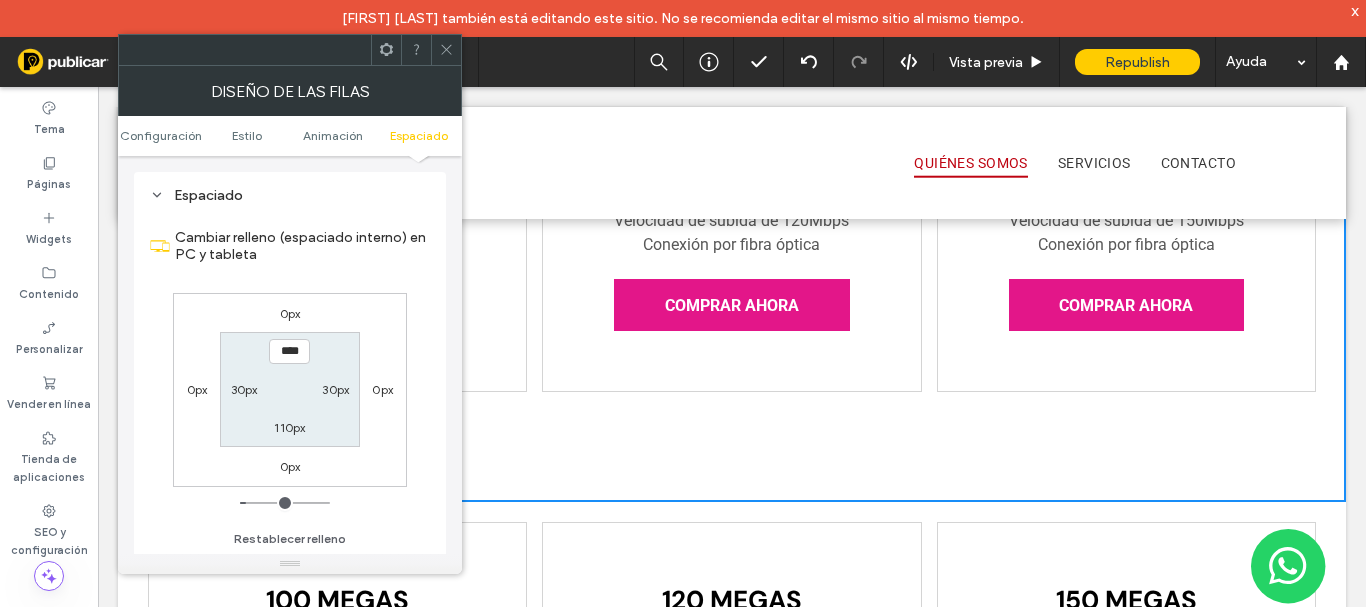 click on "110px" at bounding box center (289, 427) 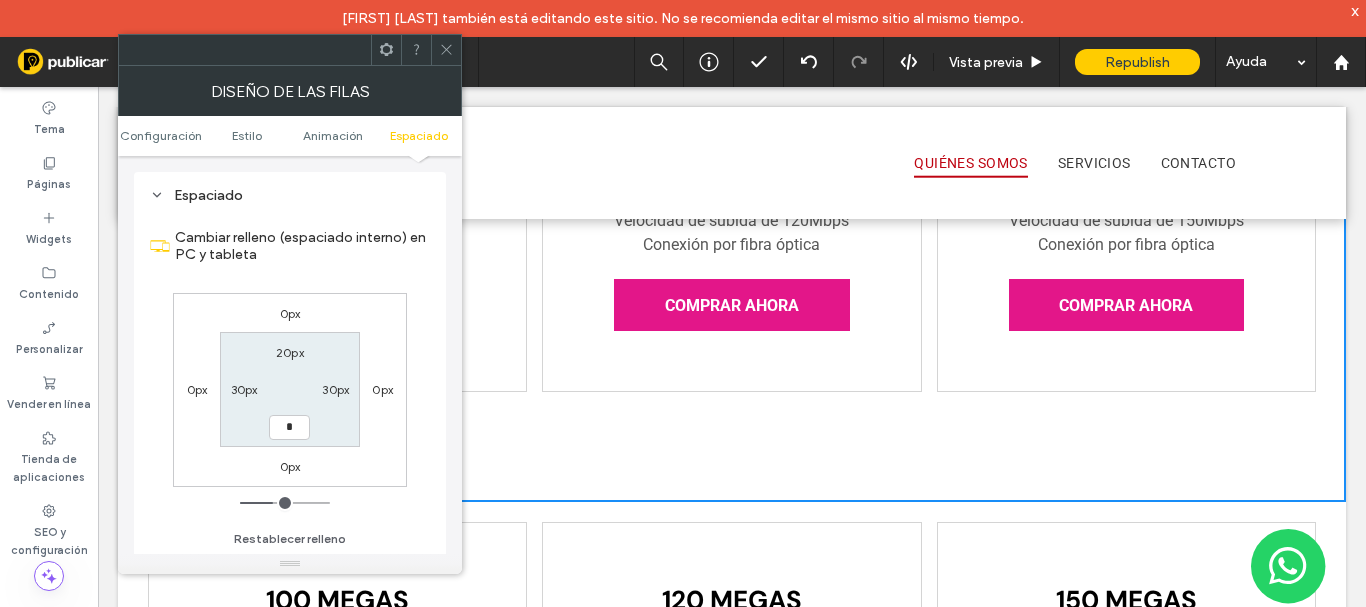 type on "*" 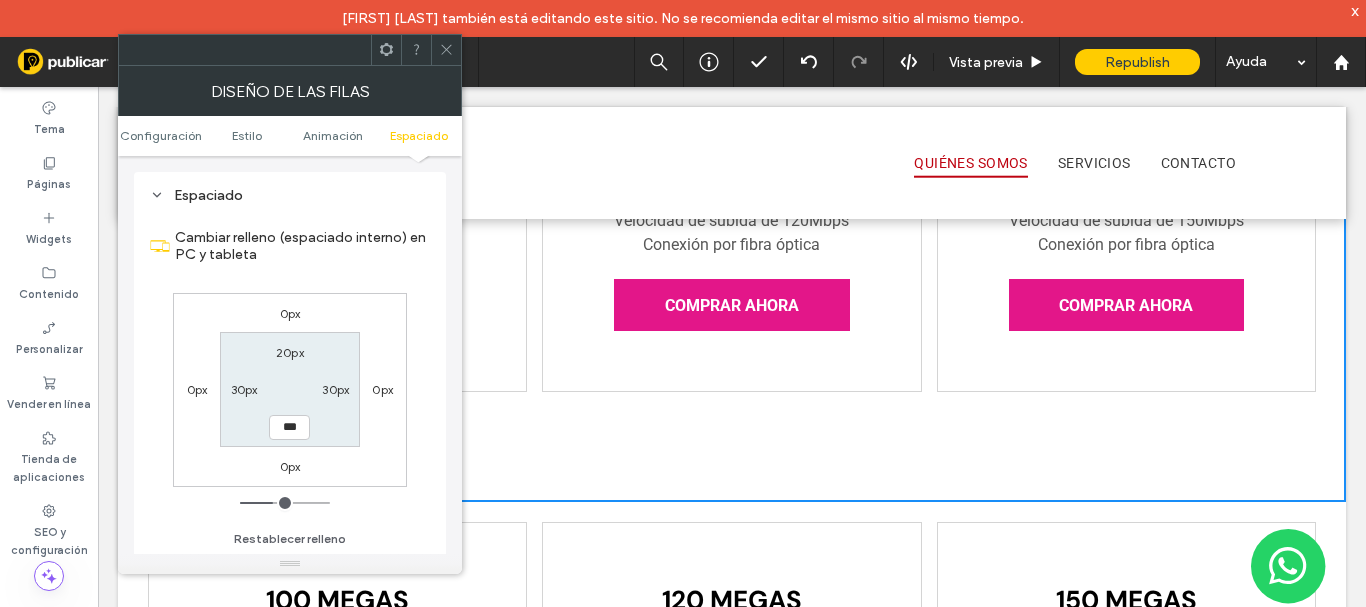 scroll, scrollTop: 2792, scrollLeft: 0, axis: vertical 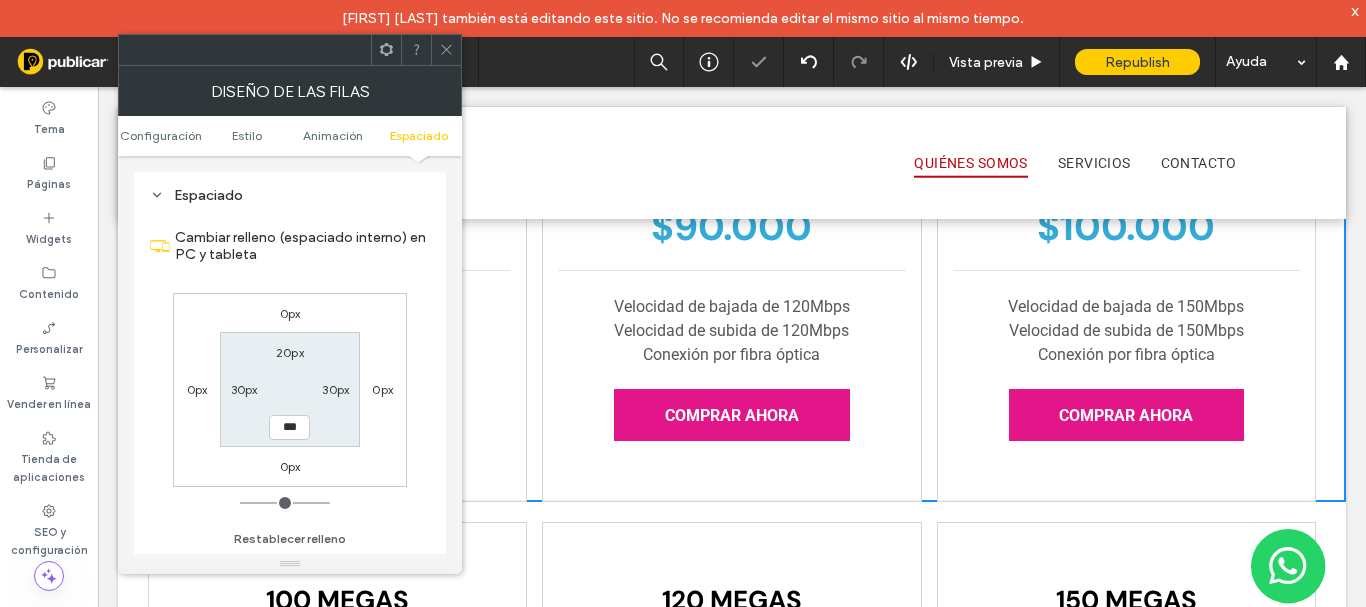 click 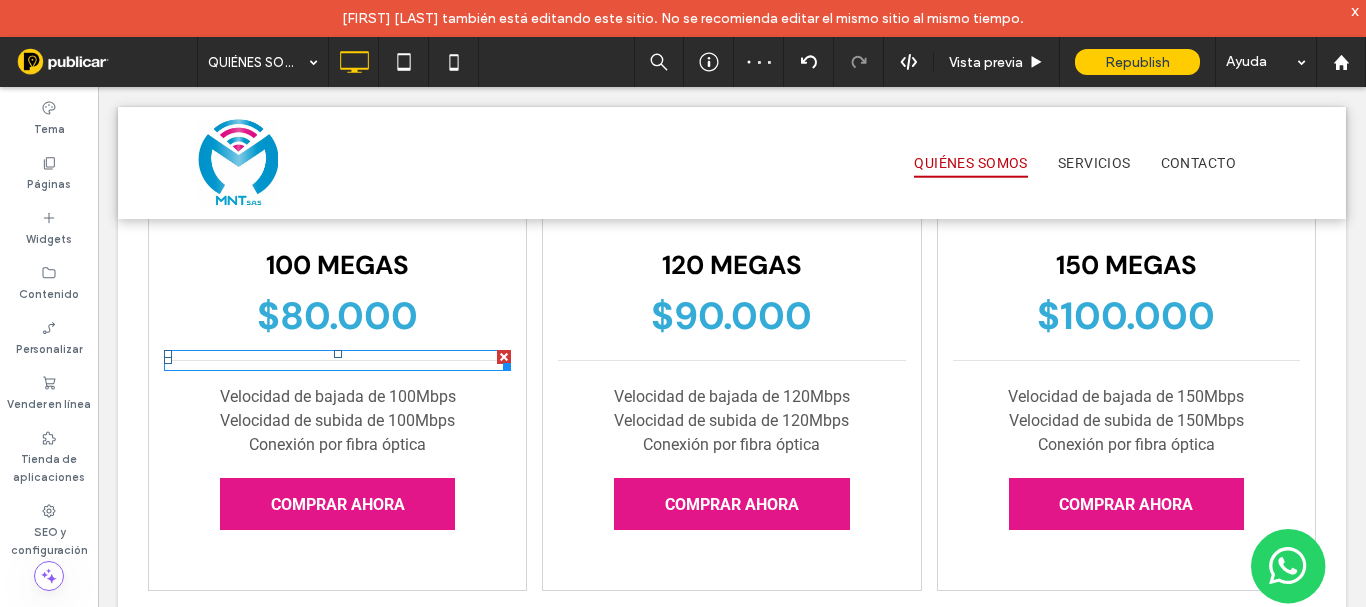 scroll, scrollTop: 3092, scrollLeft: 0, axis: vertical 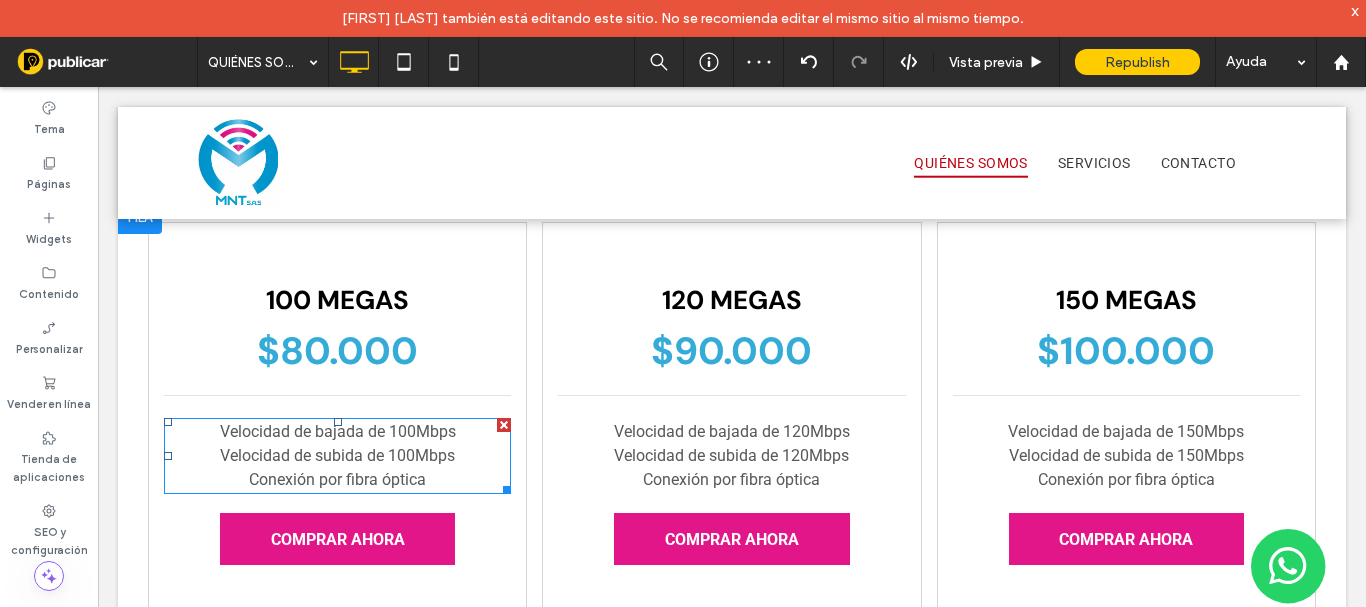 click at bounding box center [504, 425] 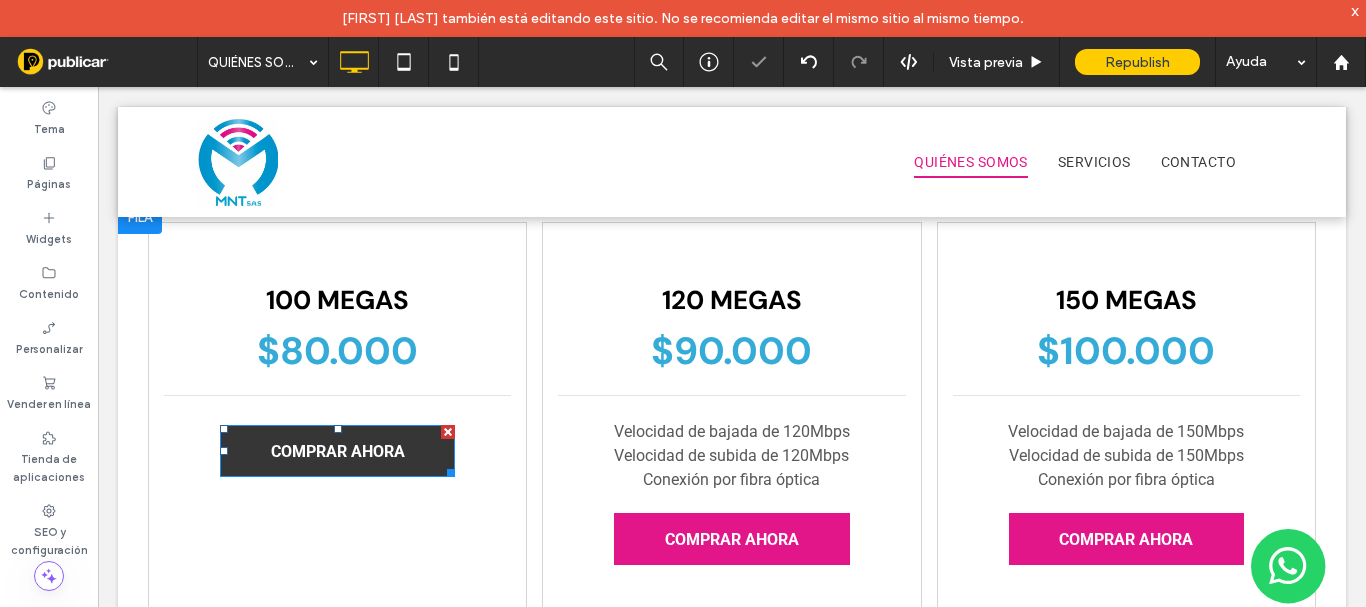 scroll, scrollTop: 3091, scrollLeft: 0, axis: vertical 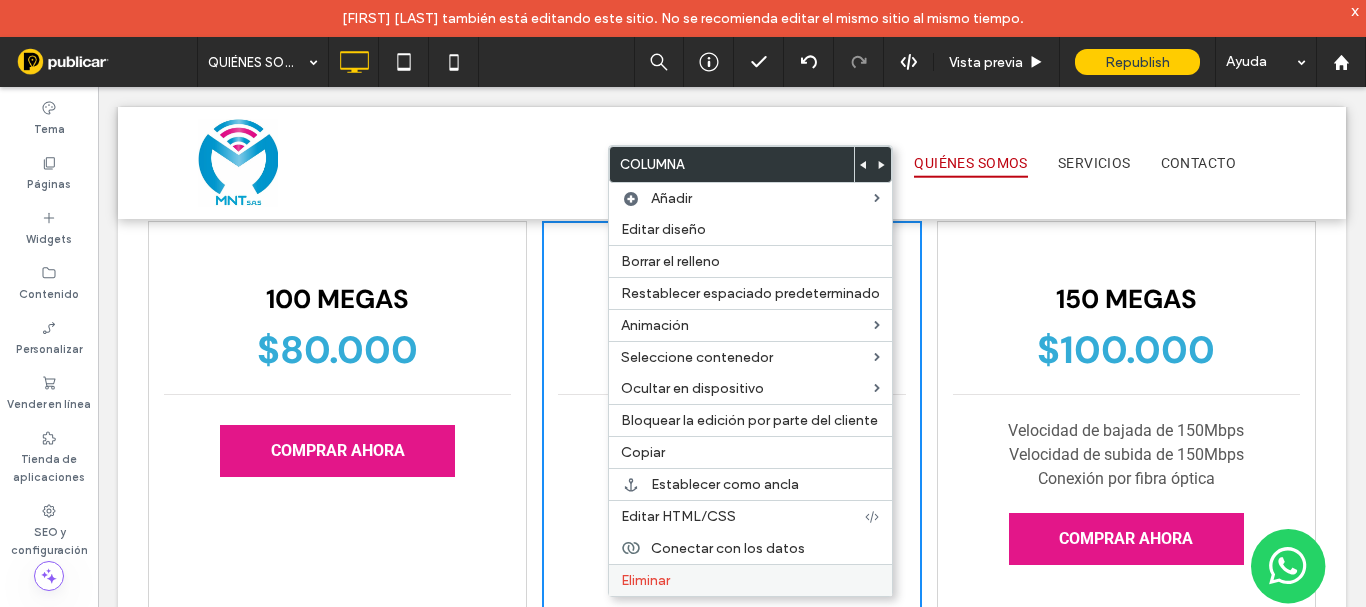 click on "Eliminar" at bounding box center [750, 580] 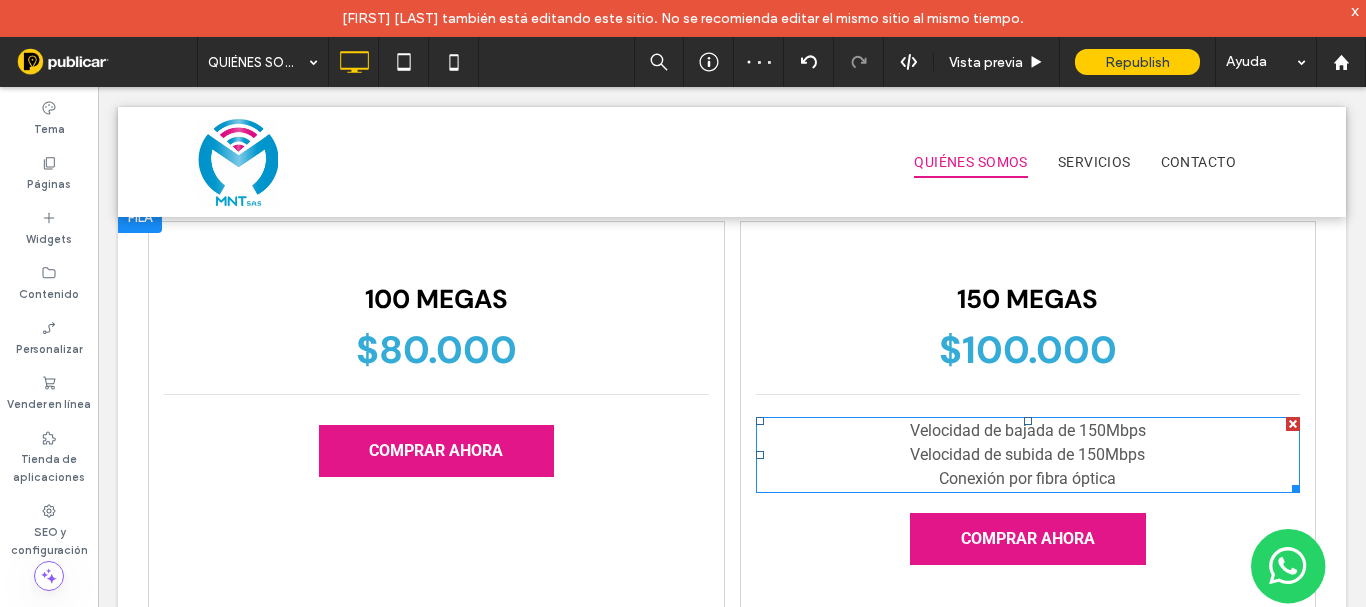 drag, startPoint x: 1275, startPoint y: 430, endPoint x: 1375, endPoint y: 517, distance: 132.54811 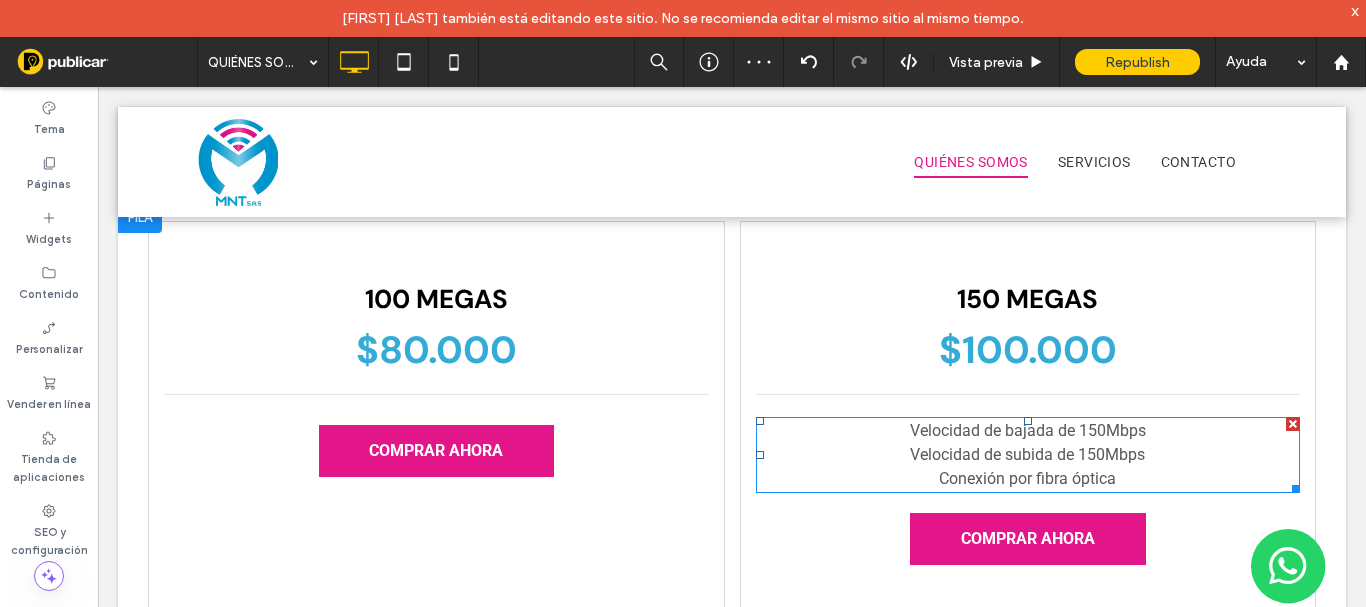 click at bounding box center [1293, 424] 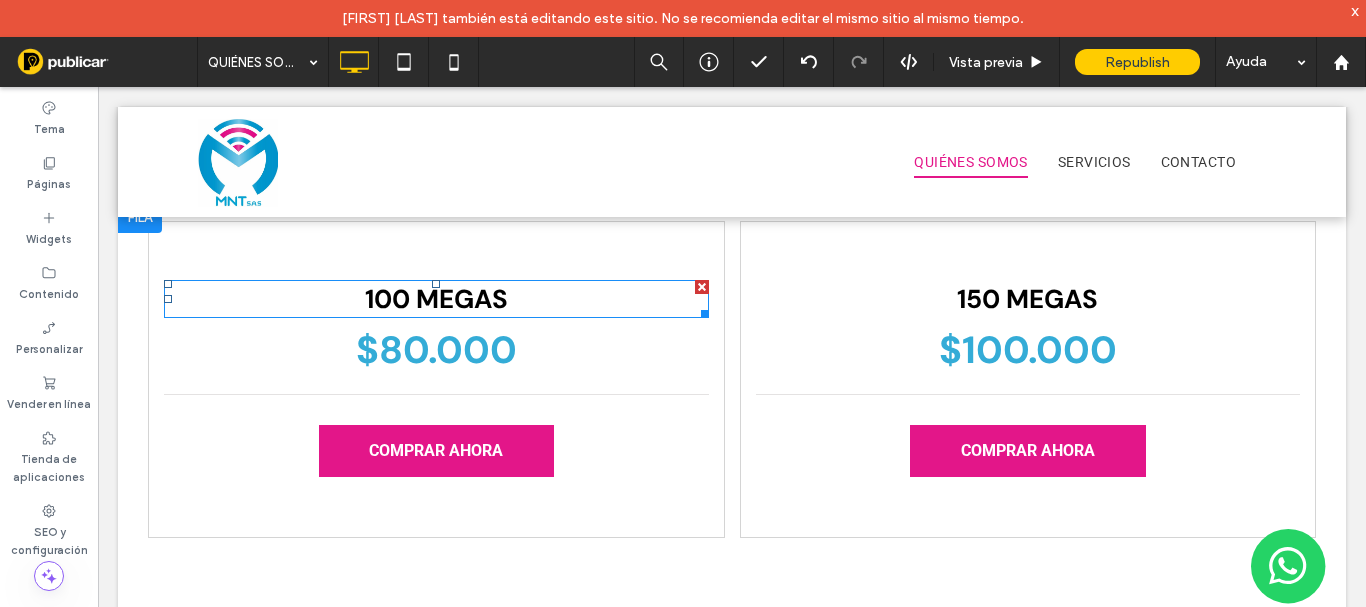 click on "100 MEGAS" at bounding box center [436, 299] 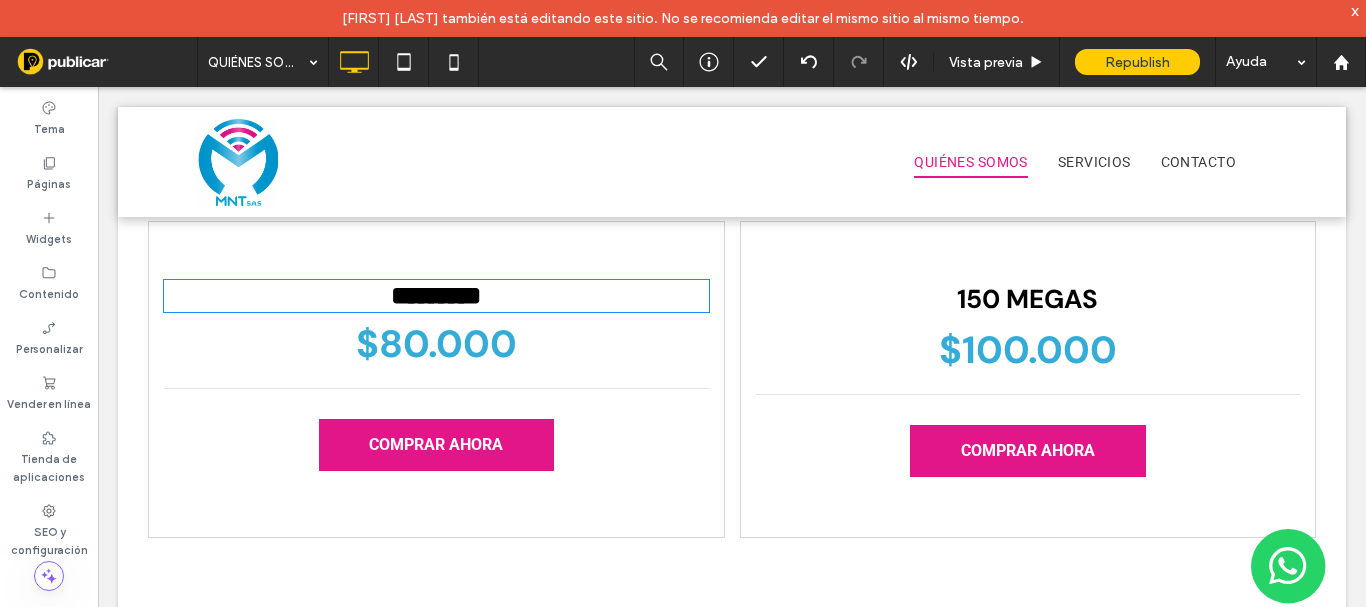 type on "*******" 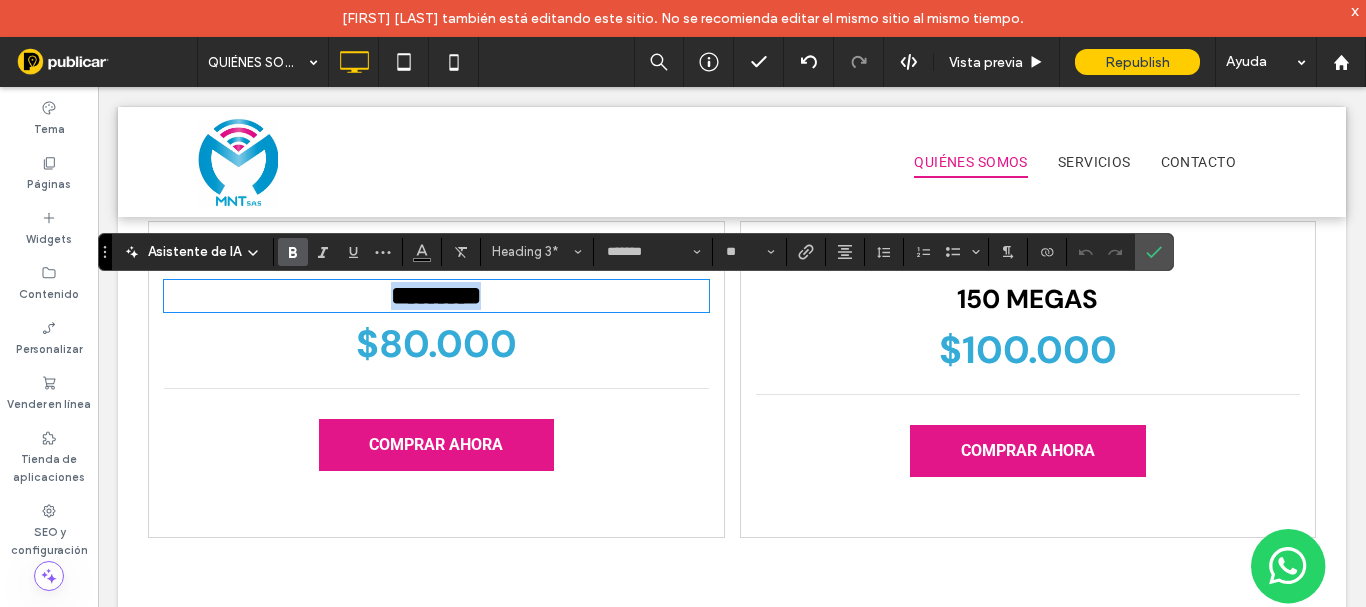 type 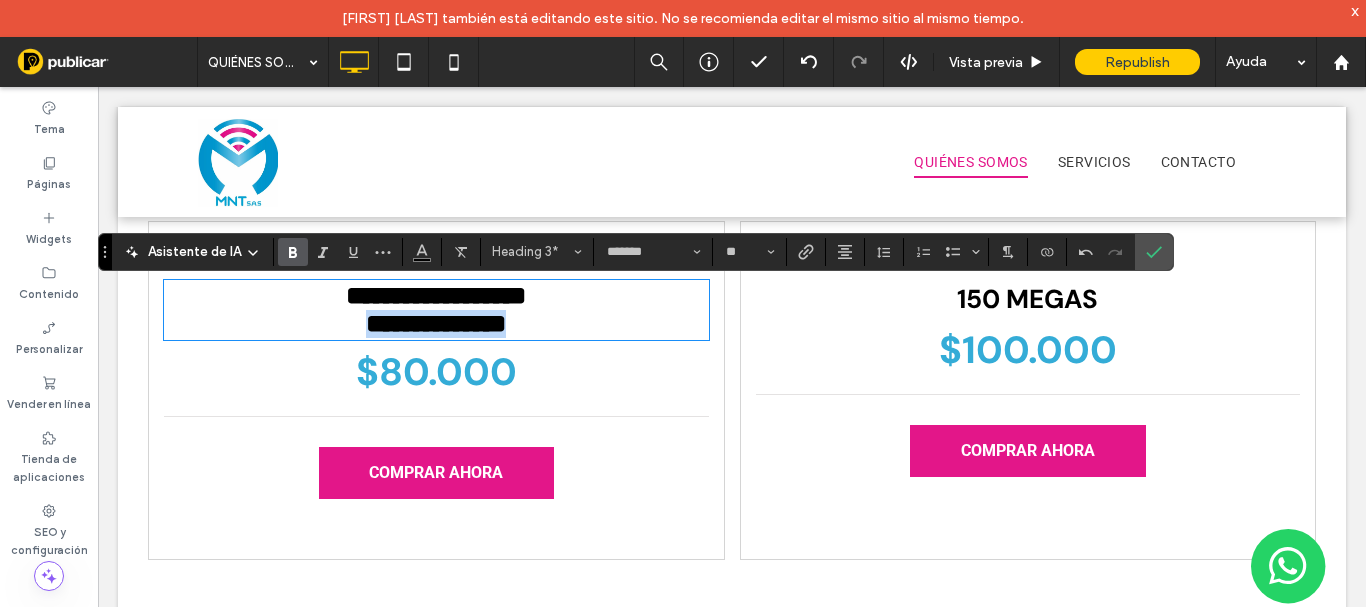 drag, startPoint x: 527, startPoint y: 349, endPoint x: 342, endPoint y: 341, distance: 185.1729 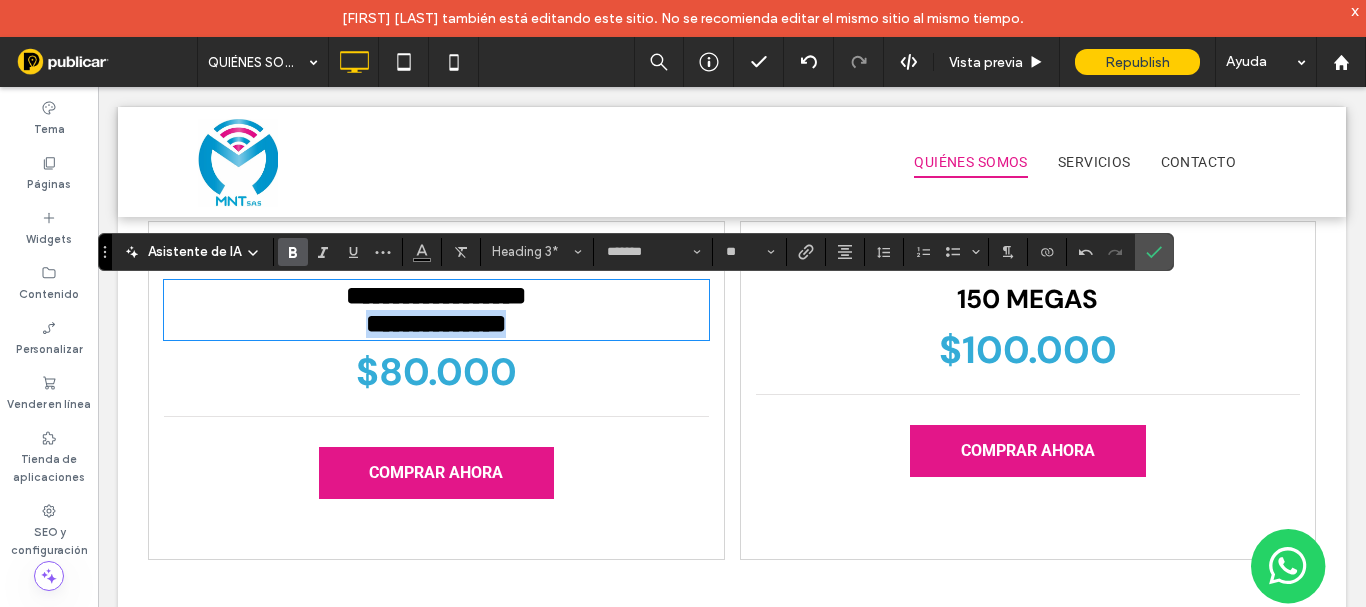 click on "**********" at bounding box center [436, 324] 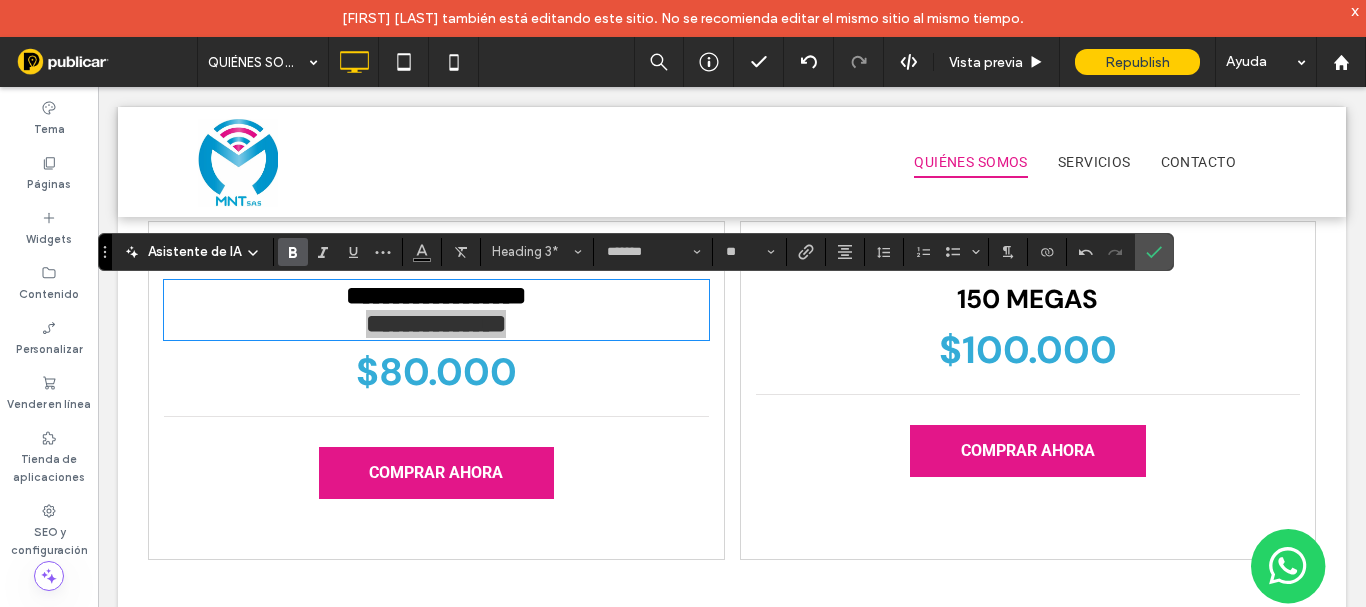 click 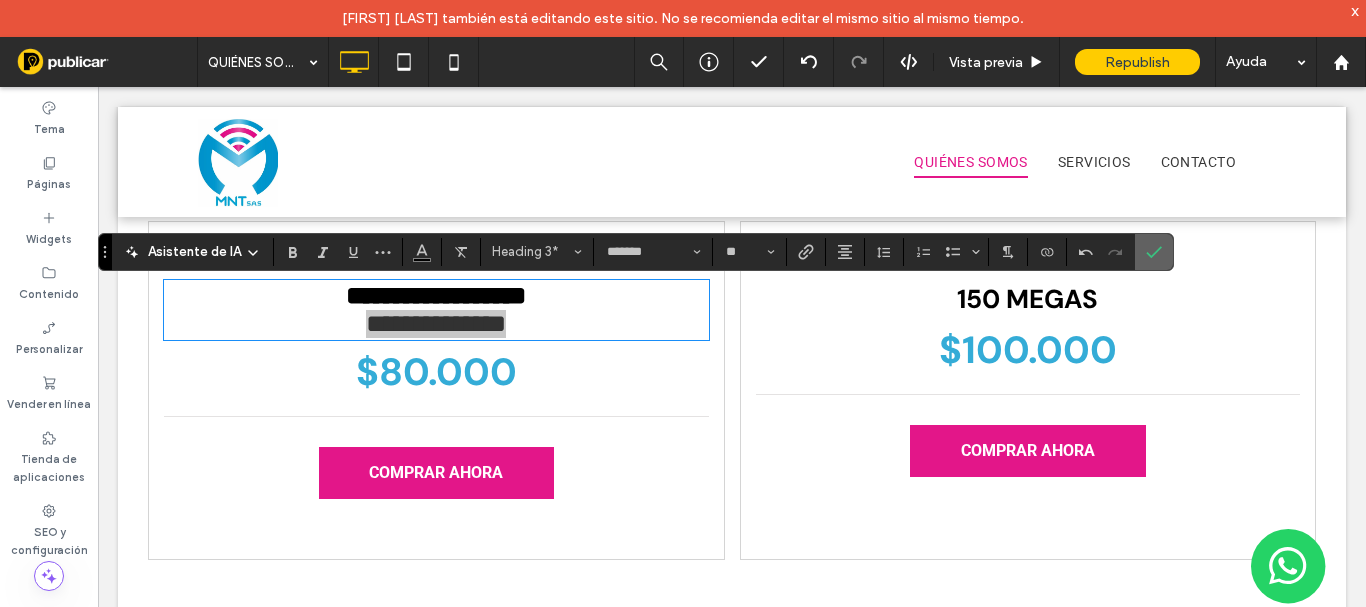click 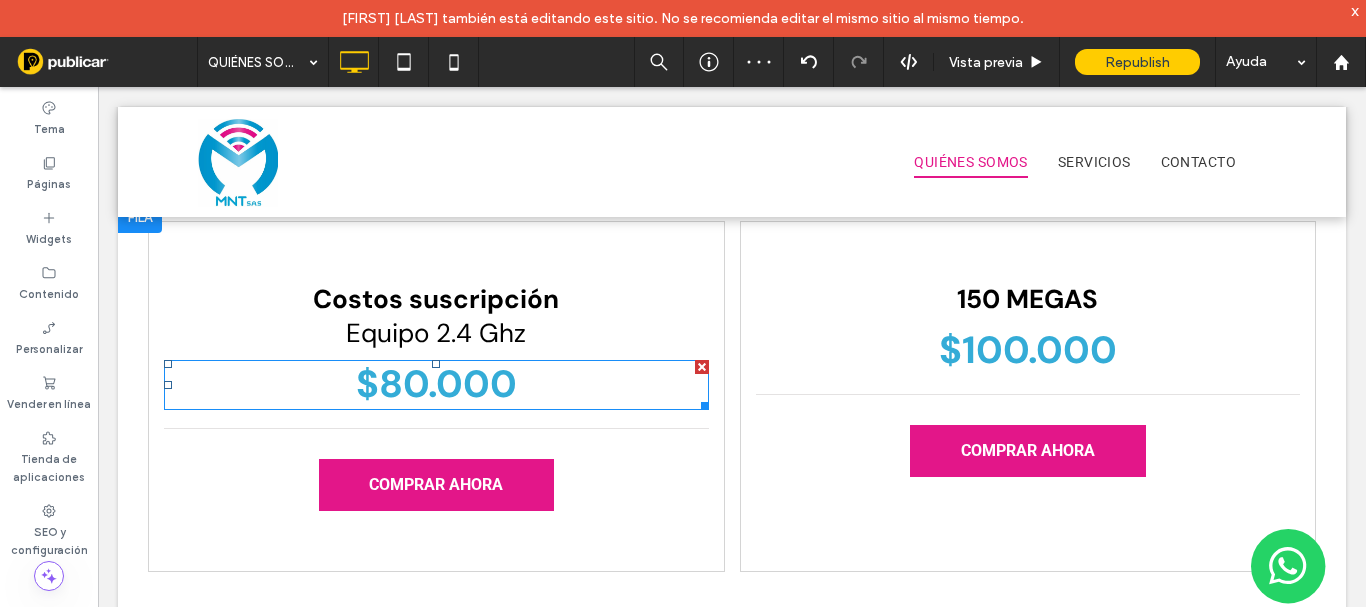 click on "$80.000" at bounding box center (436, 384) 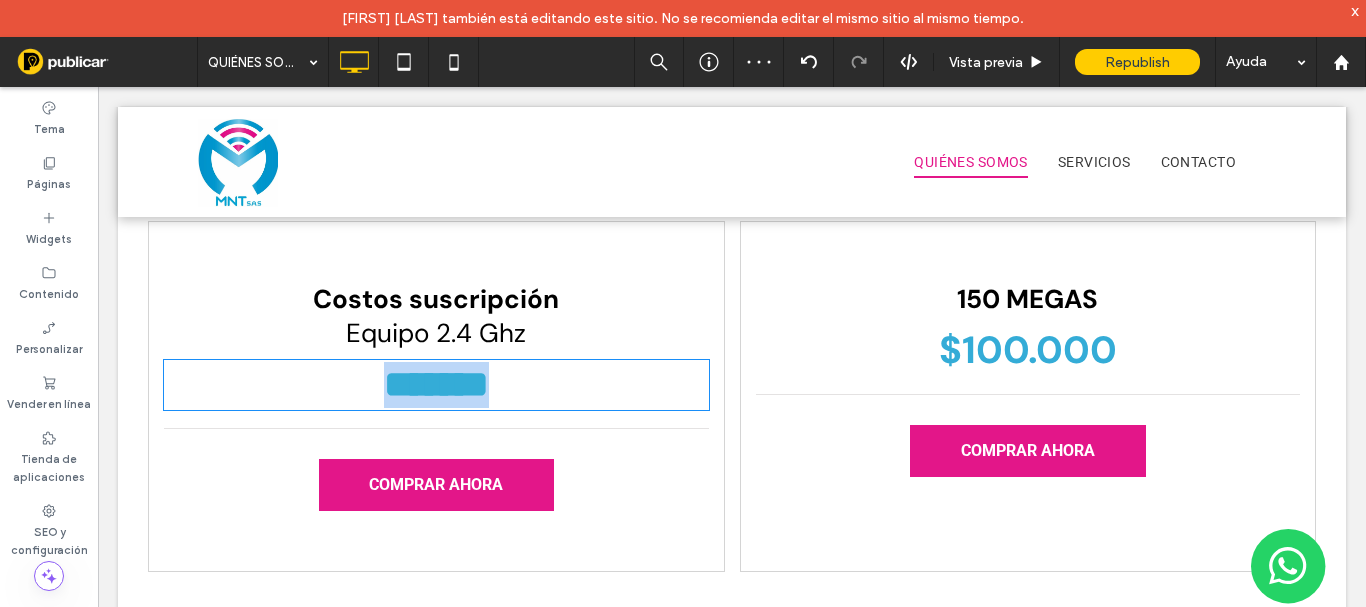 click on "*******" at bounding box center (436, 384) 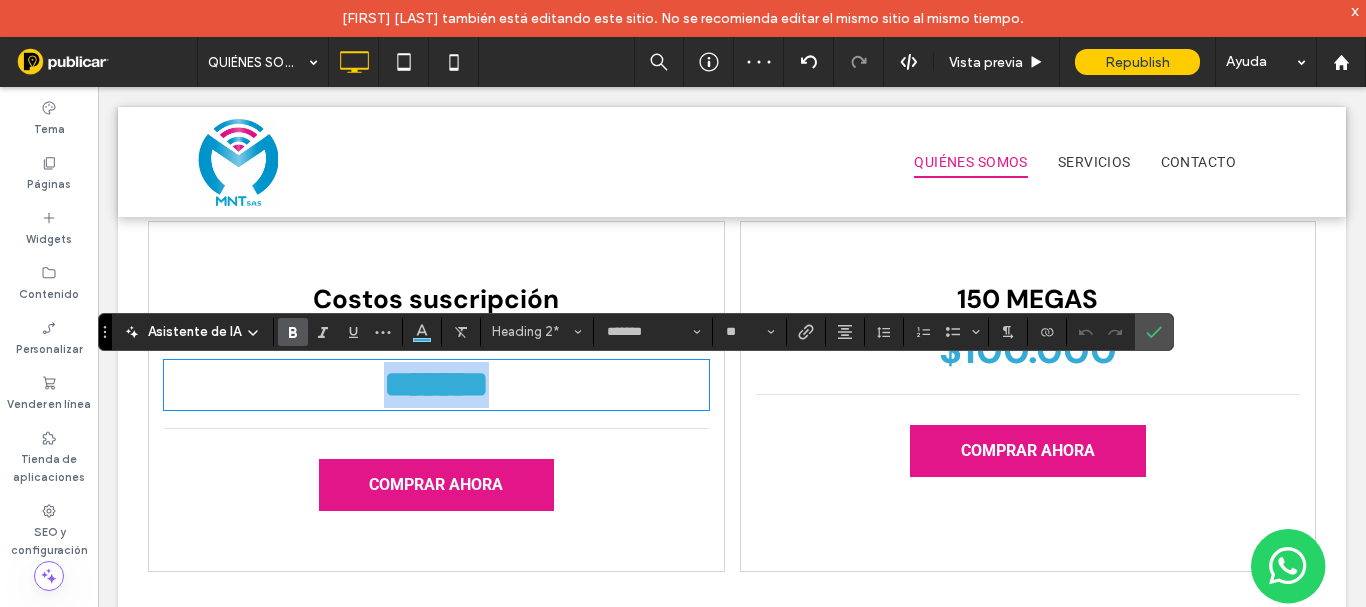 click on "*******" at bounding box center [436, 384] 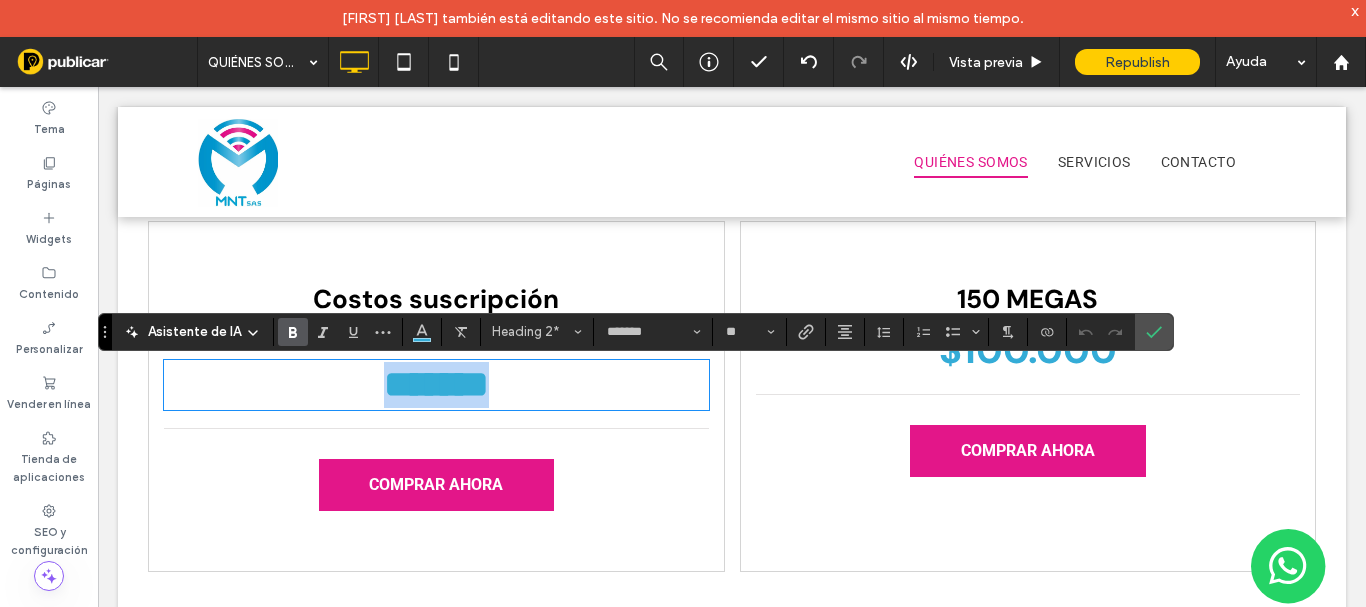 click on "*******" at bounding box center (436, 384) 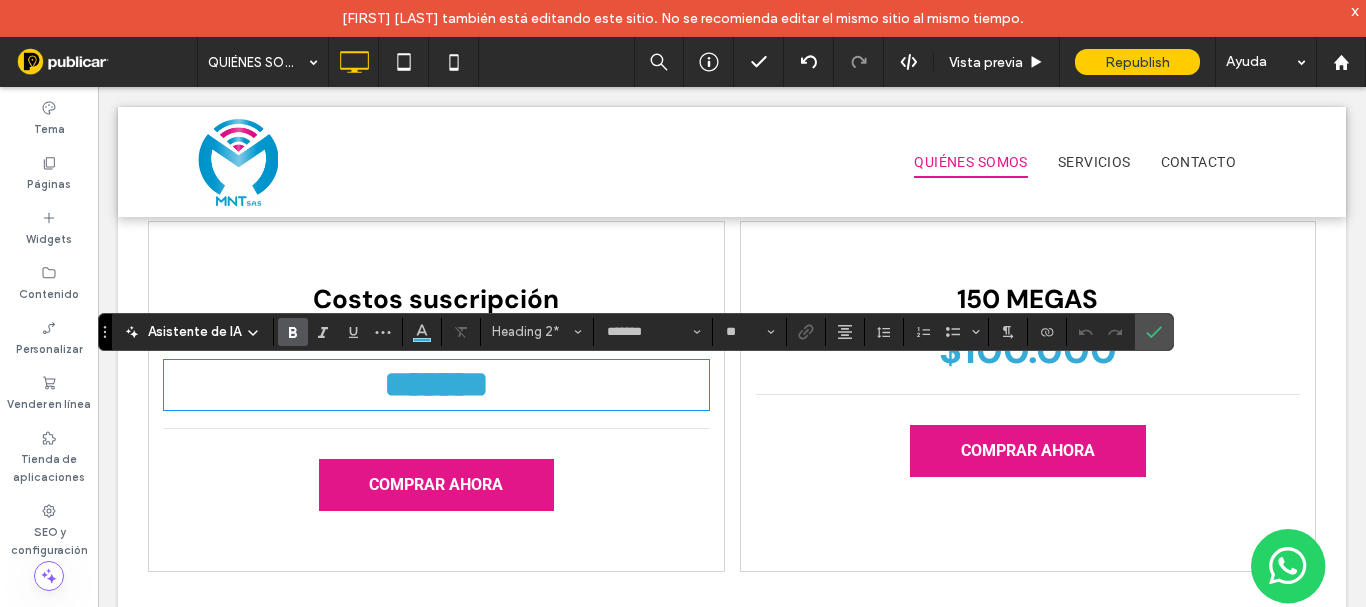type 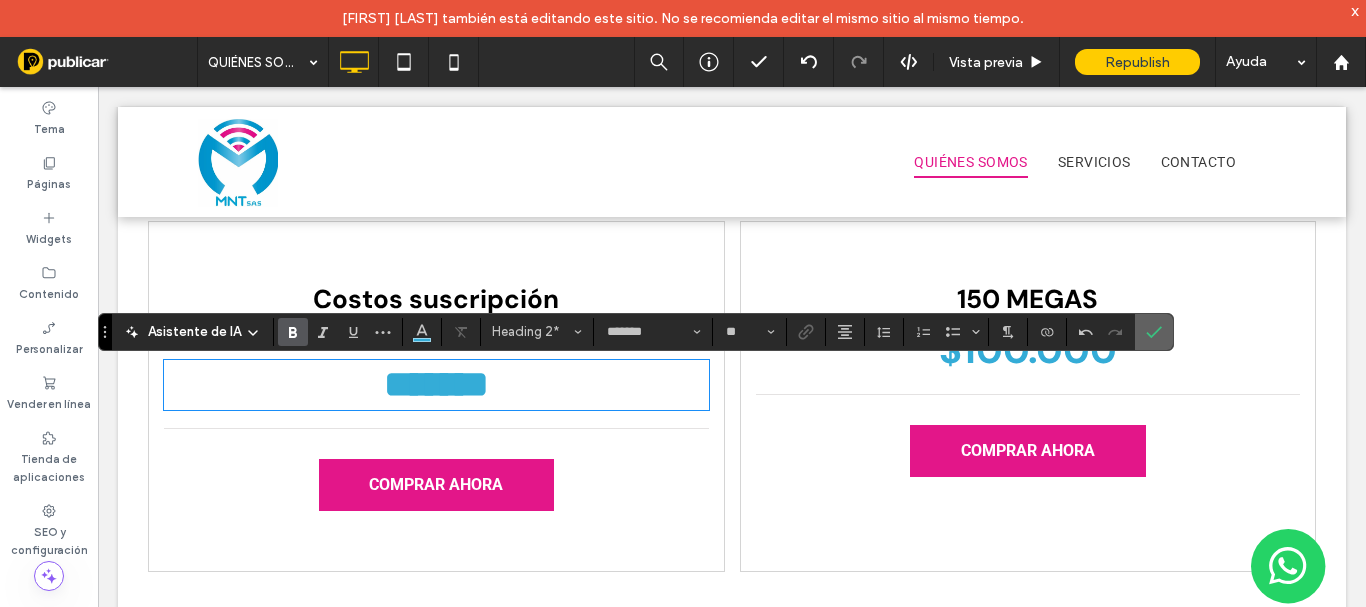 click 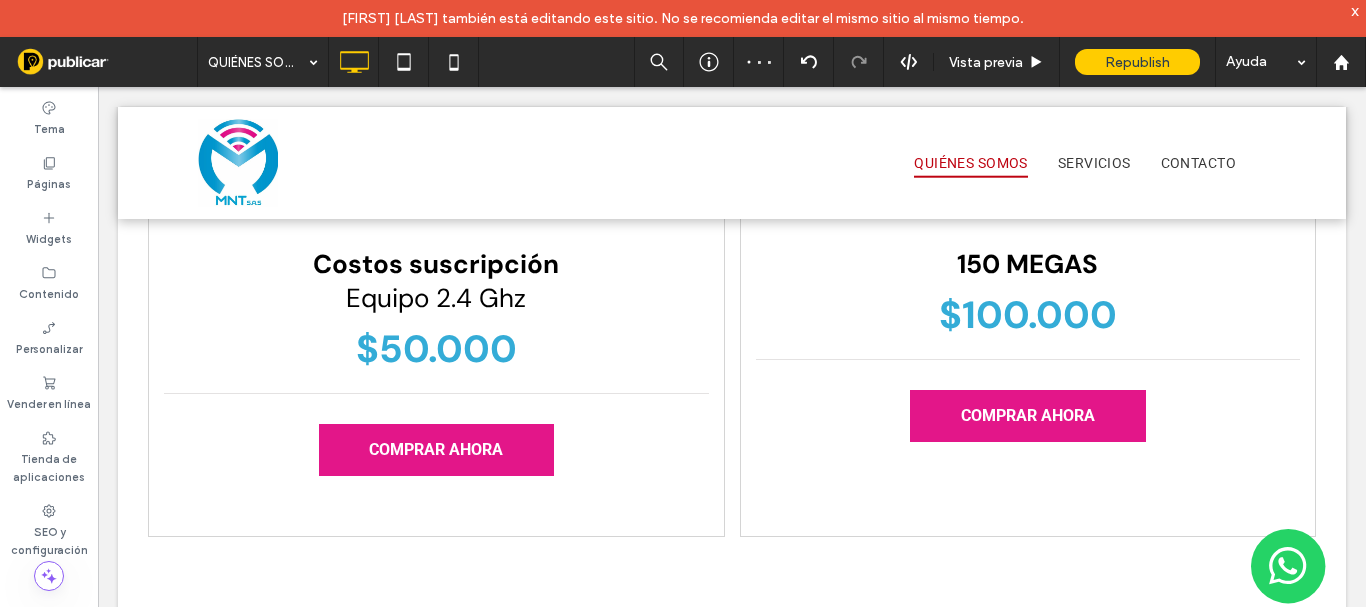 scroll, scrollTop: 3091, scrollLeft: 0, axis: vertical 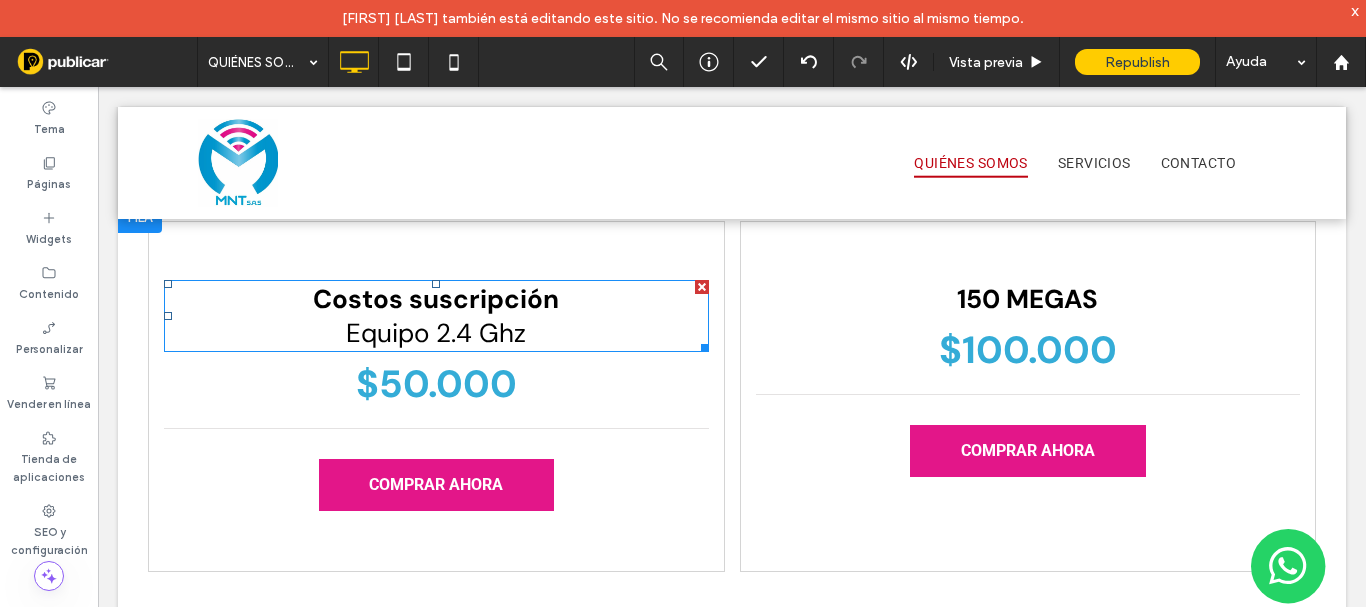 click on "Equipo 2.4 Ghz" at bounding box center [436, 333] 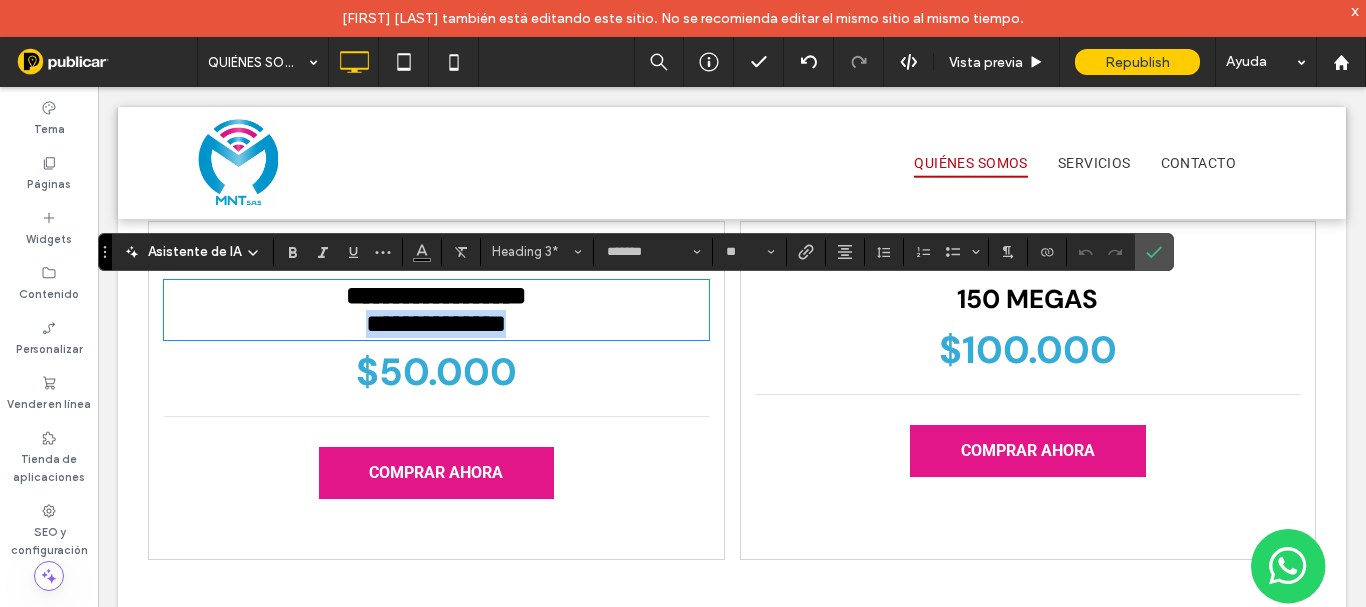 click on "**********" at bounding box center [436, 324] 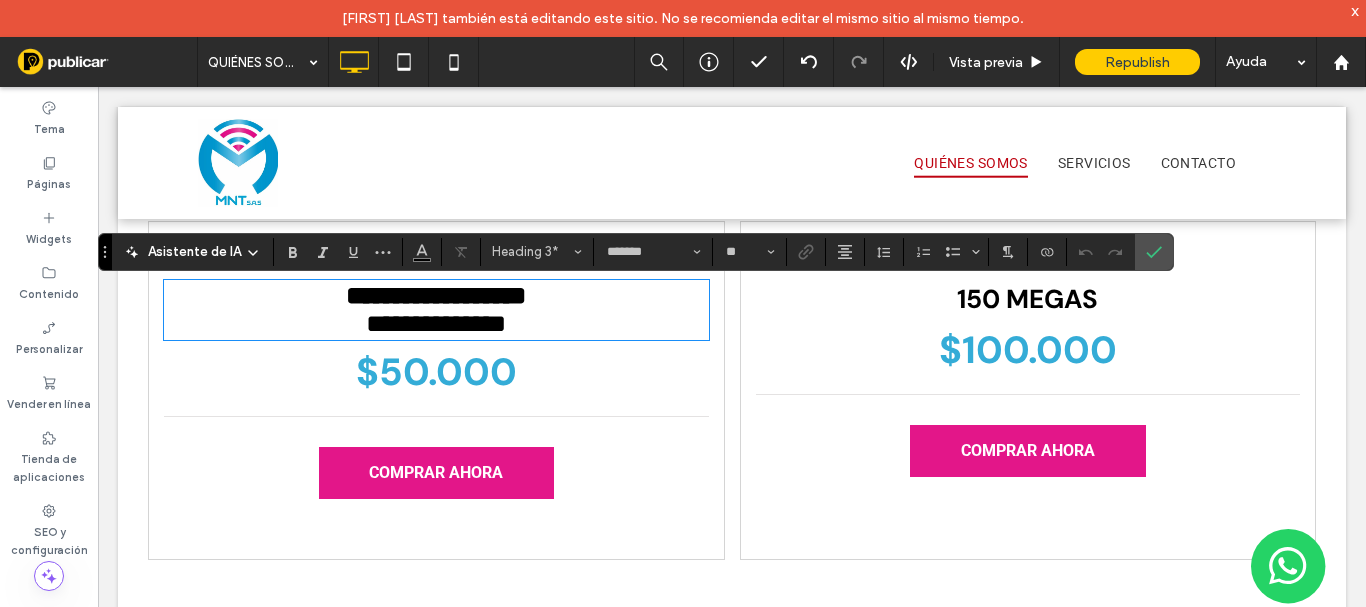 type 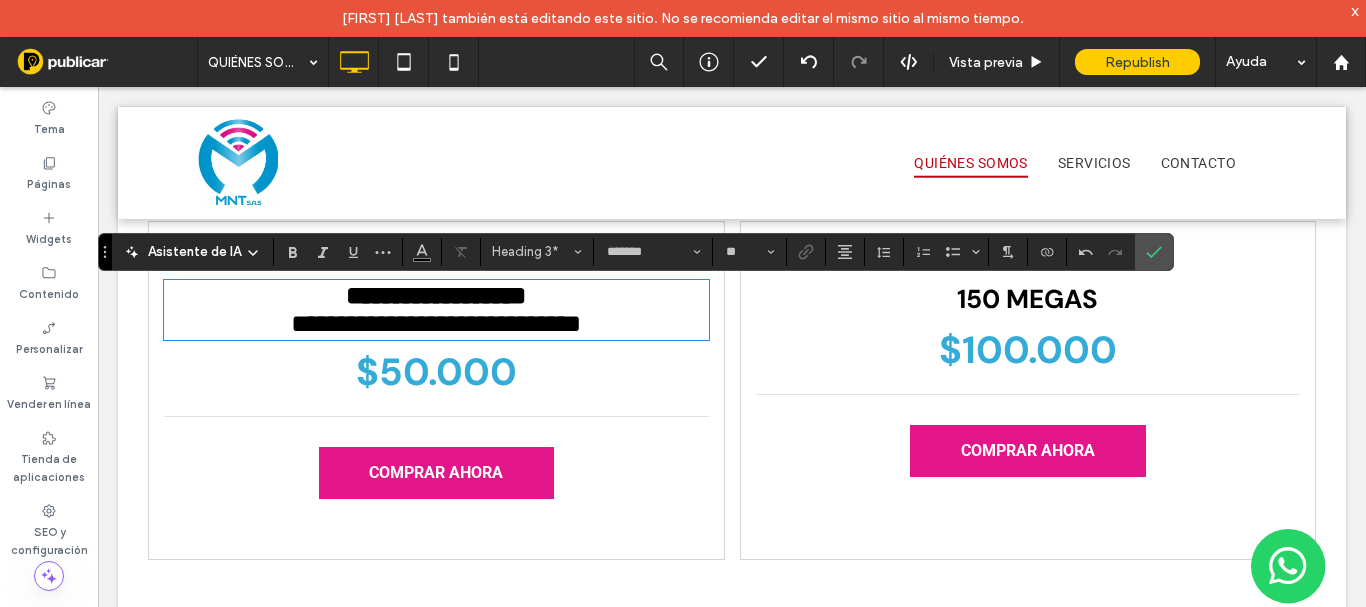 click on "**********" at bounding box center (436, 323) 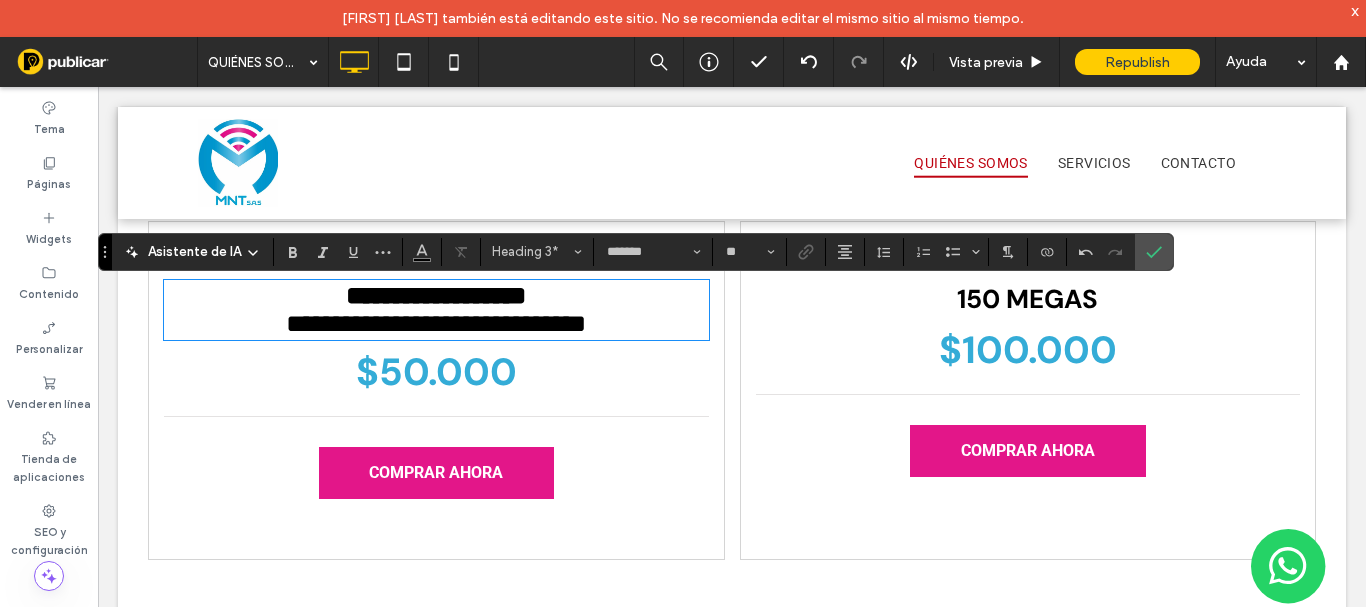 click on "$50.000" at bounding box center (436, 372) 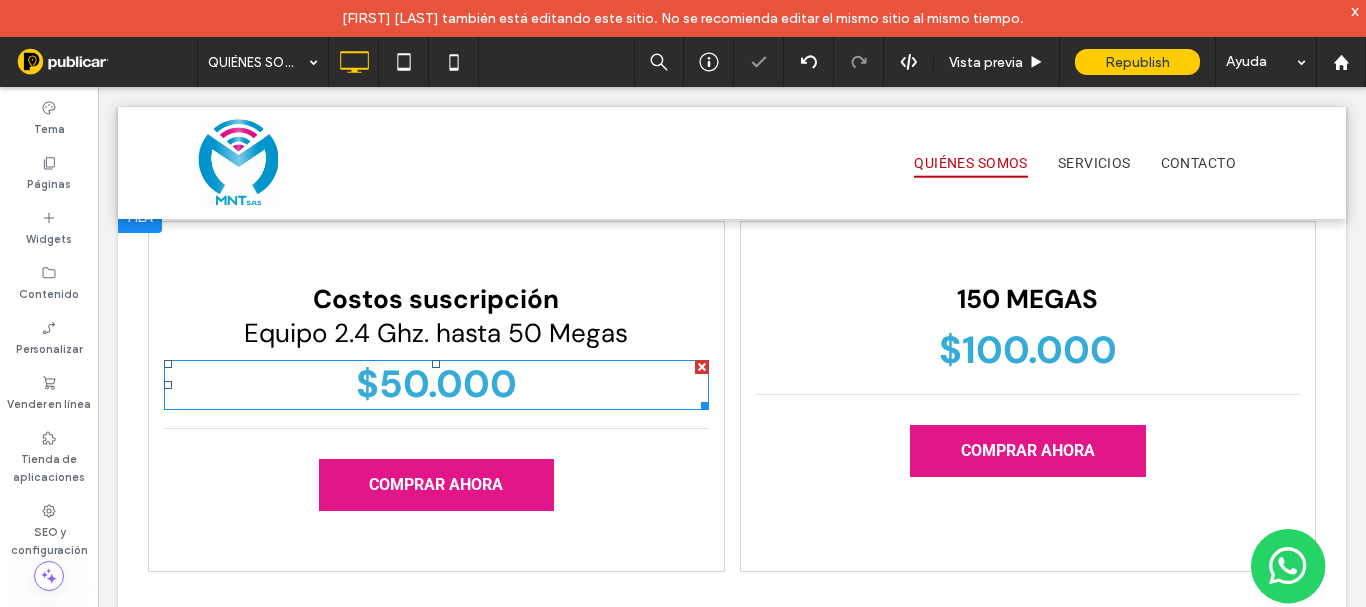 click on "$50.000" at bounding box center (436, 384) 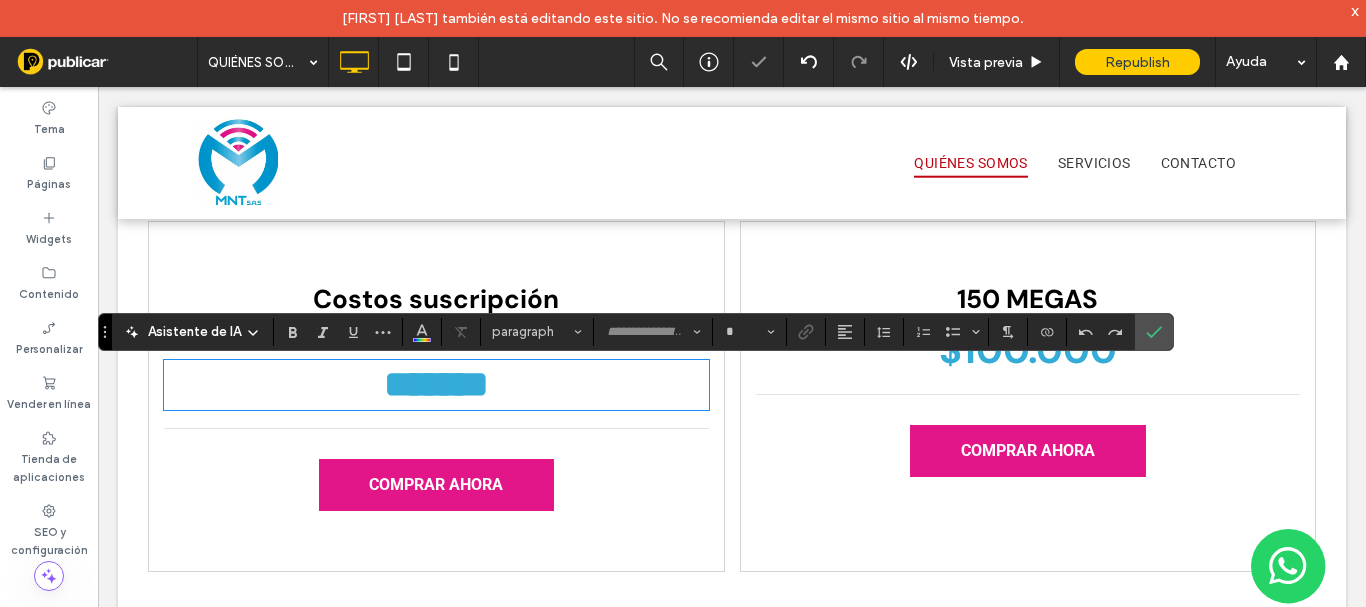 type on "*******" 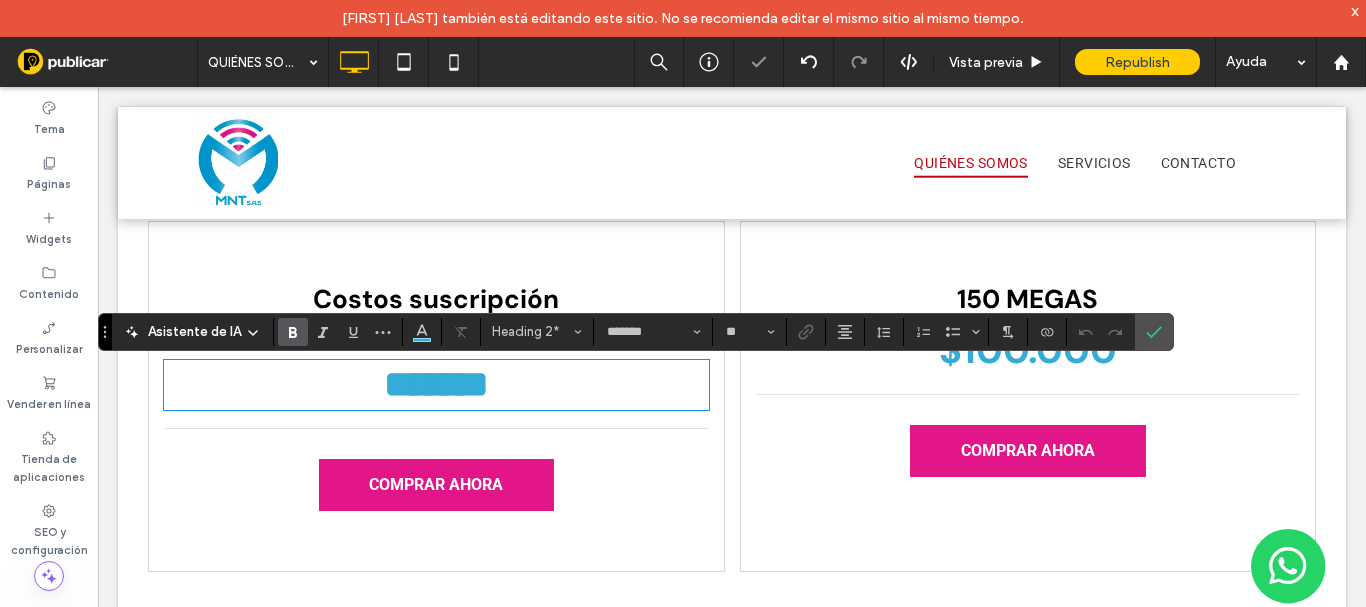 type 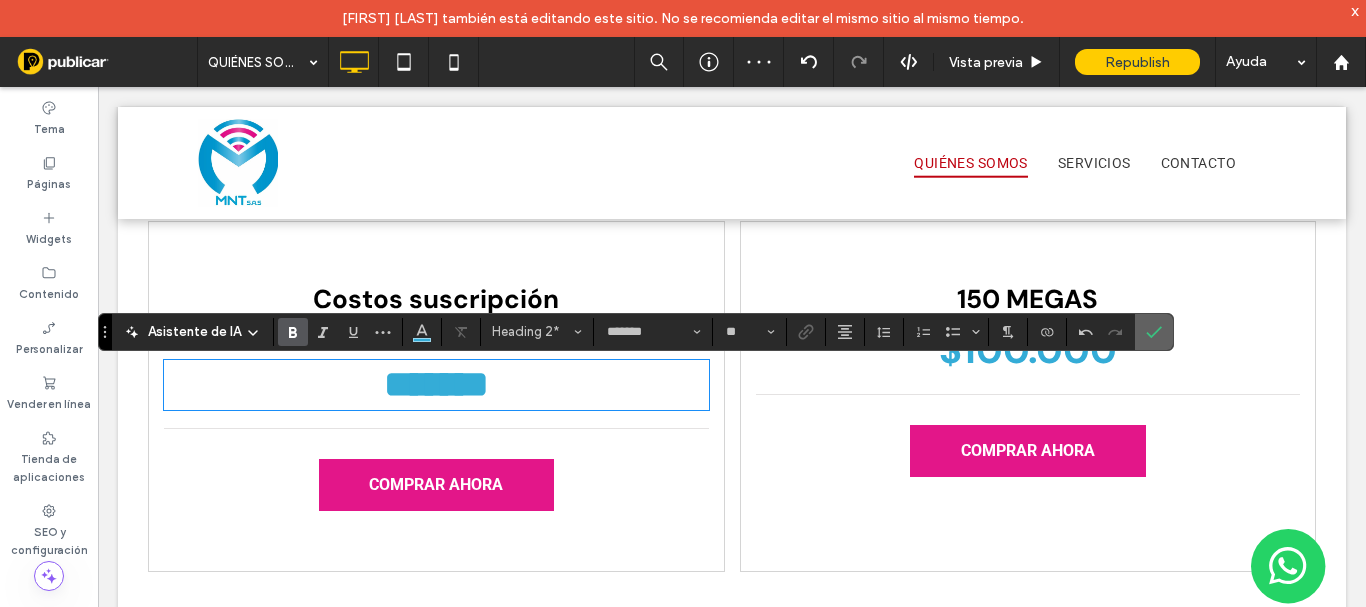 click 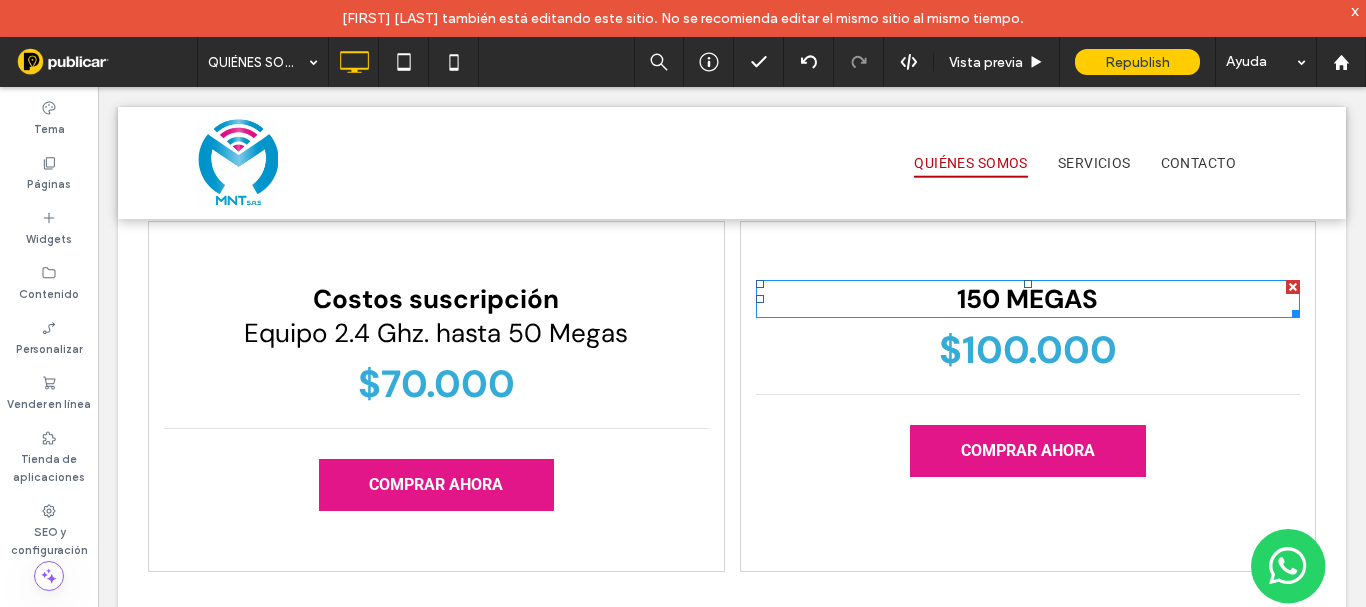 click on "150 MEGAS" at bounding box center [1027, 299] 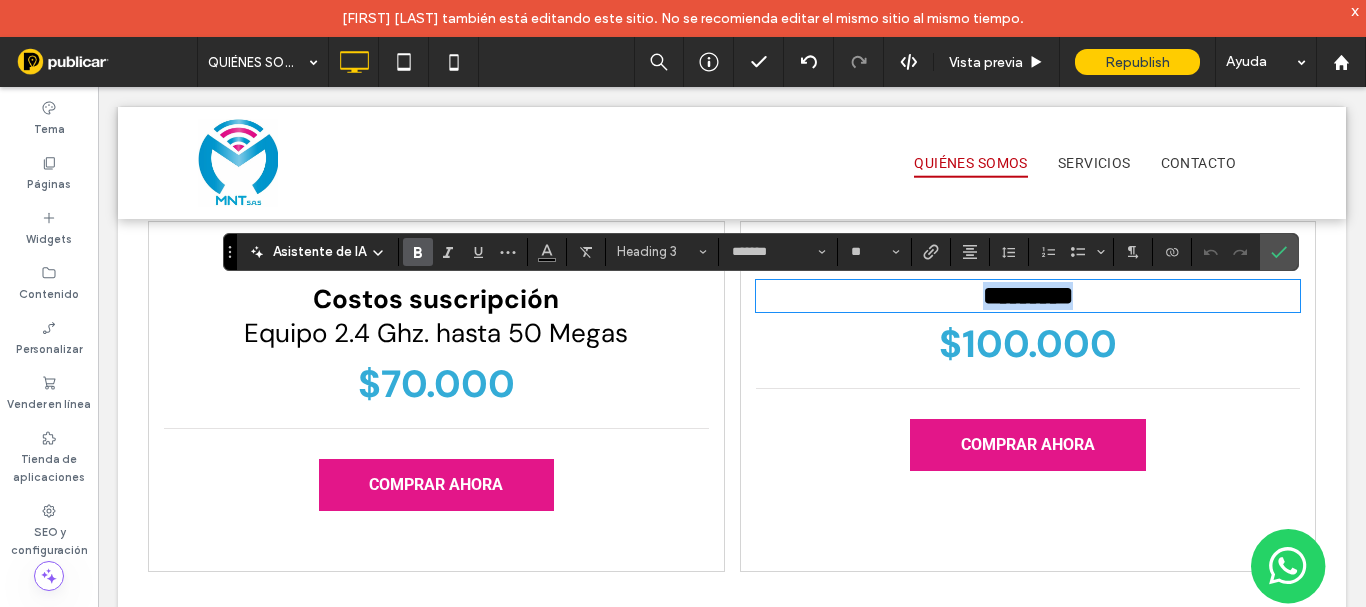 click on "*********" at bounding box center [1028, 295] 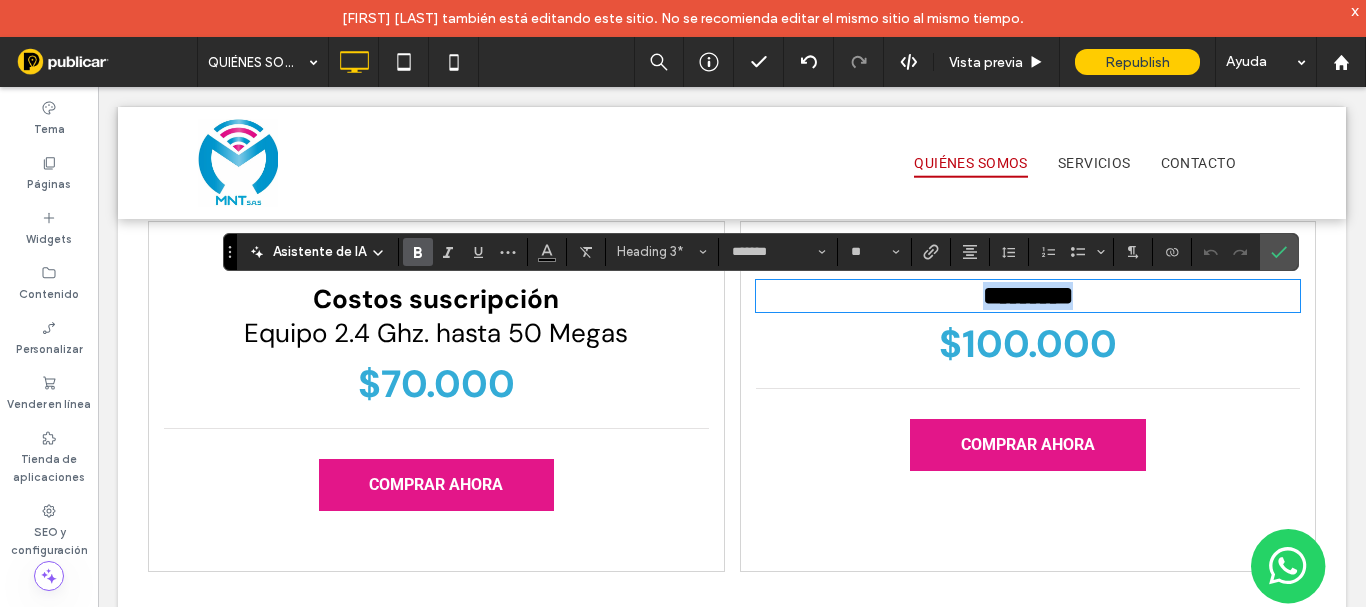 type 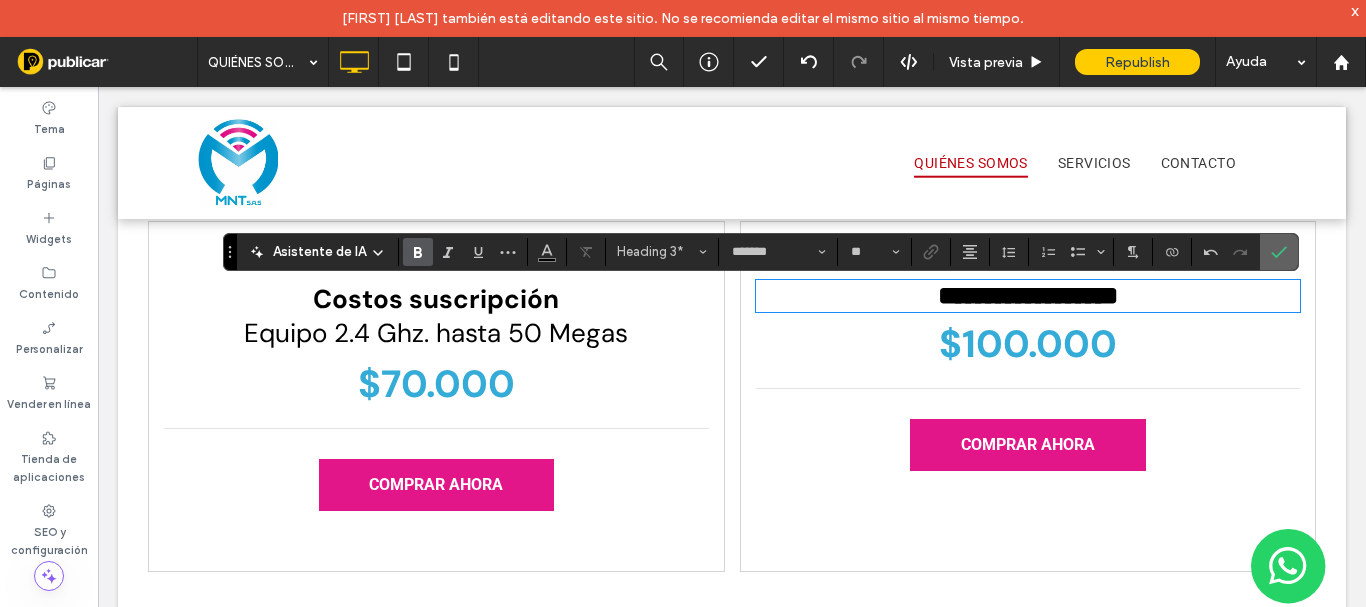 click 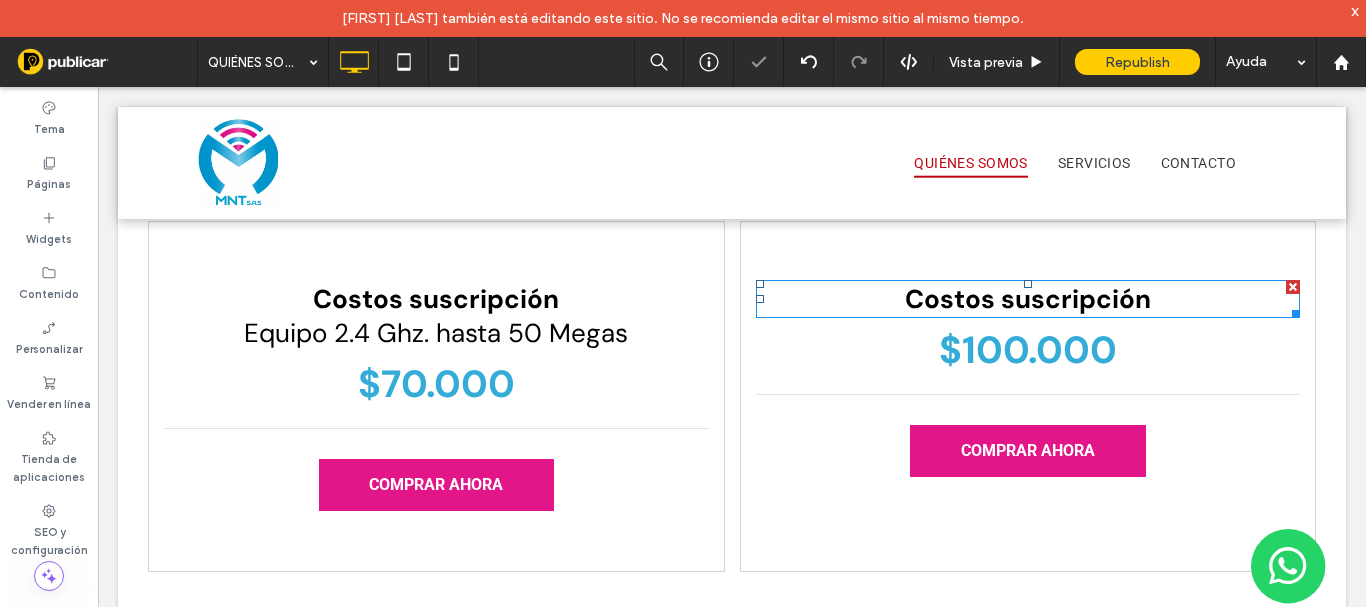 click on "Costos suscripción" at bounding box center [1028, 299] 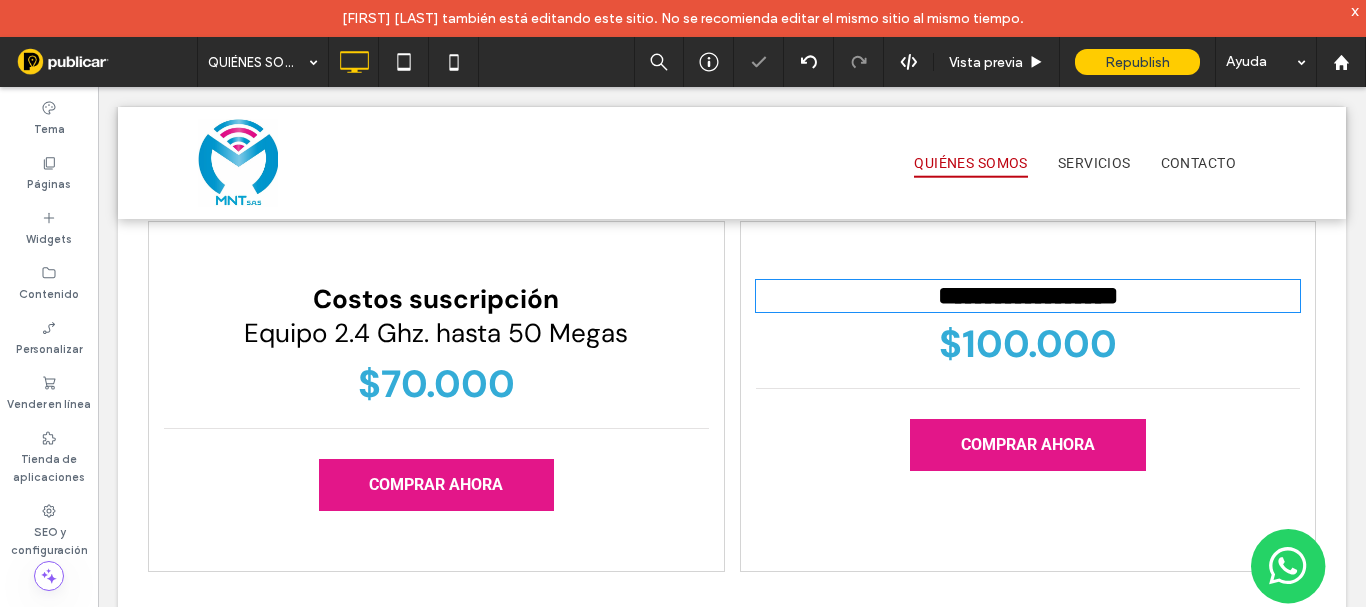 click on "**********" at bounding box center [1028, 296] 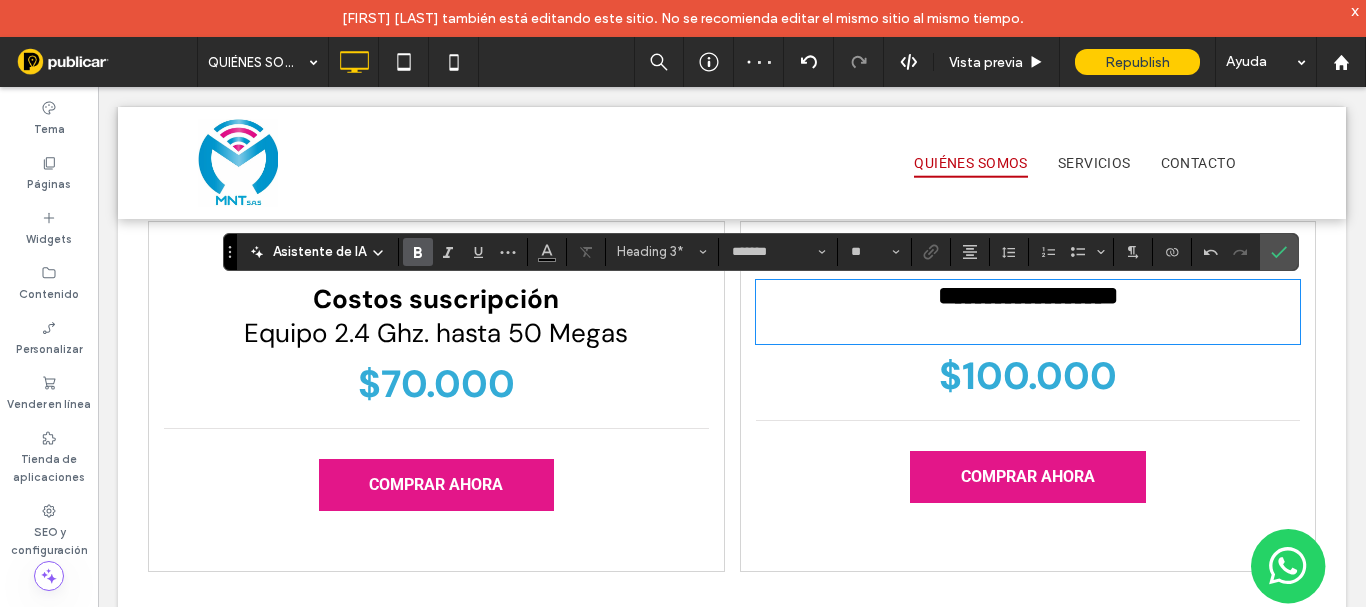 type 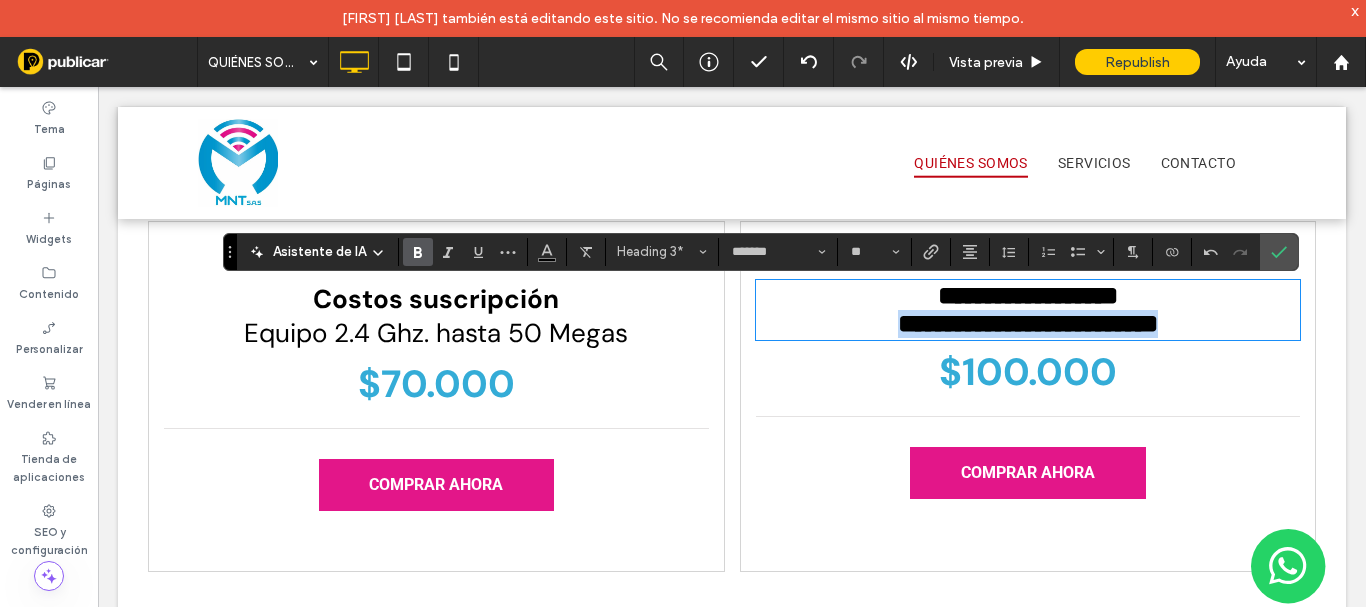 drag, startPoint x: 1197, startPoint y: 335, endPoint x: 815, endPoint y: 333, distance: 382.00525 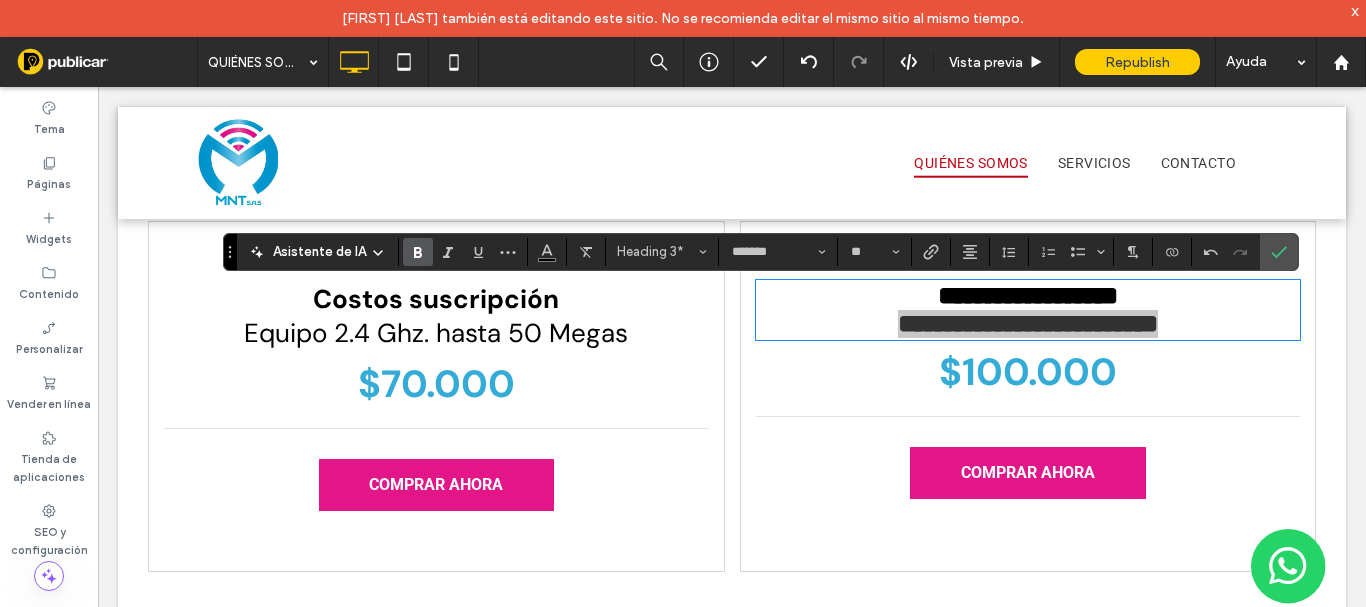 click 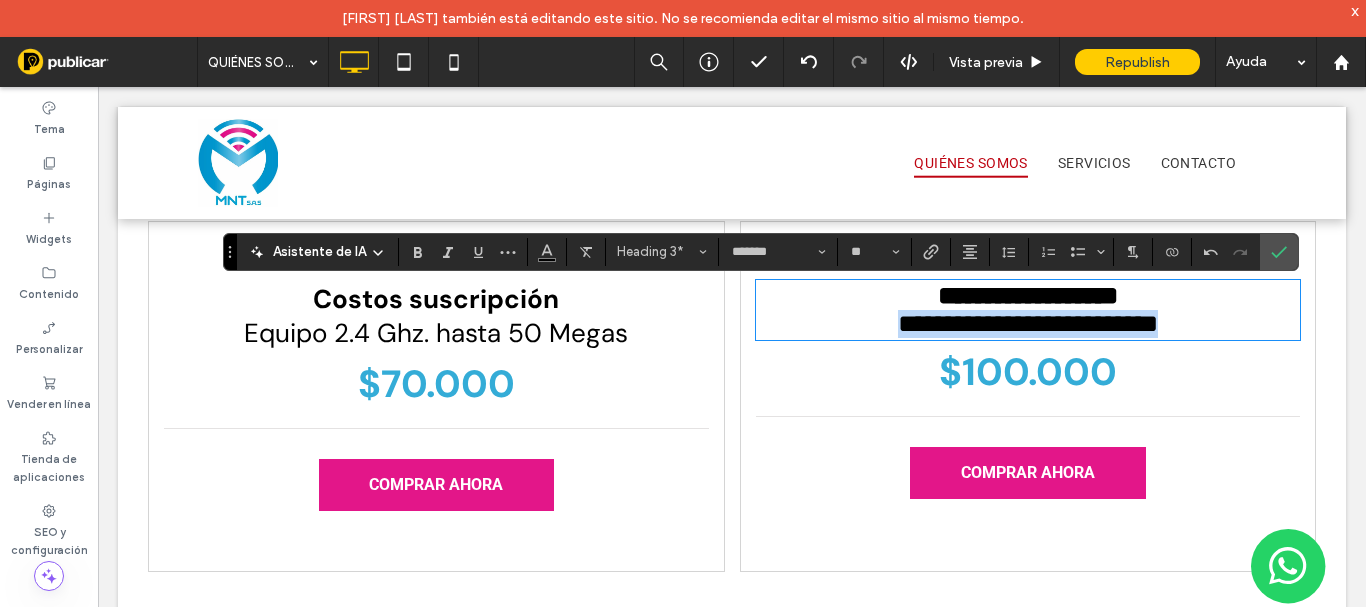 click on "**********" at bounding box center (1028, 324) 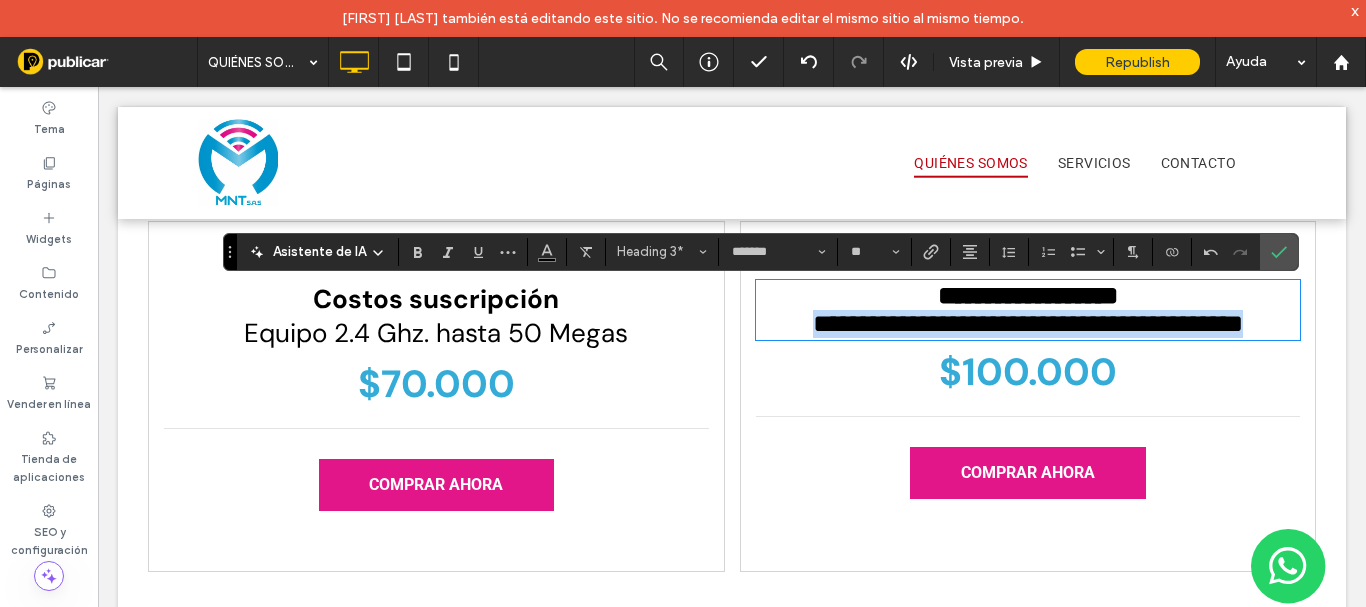drag, startPoint x: 757, startPoint y: 372, endPoint x: 759, endPoint y: 343, distance: 29.068884 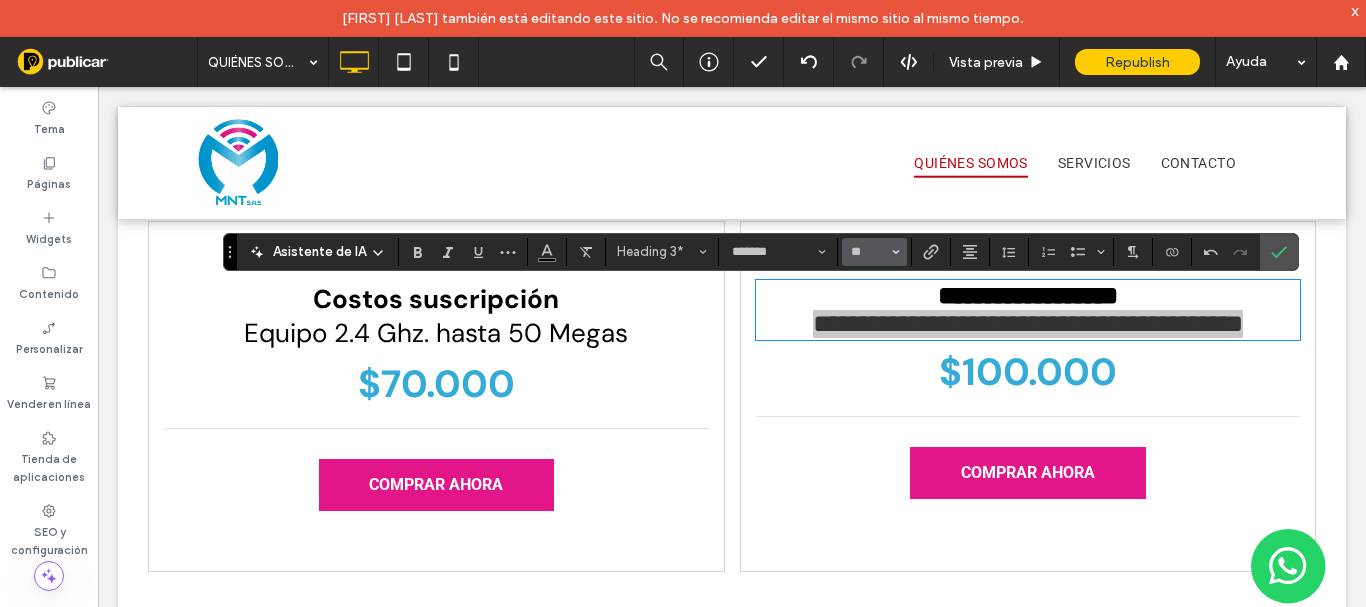 click 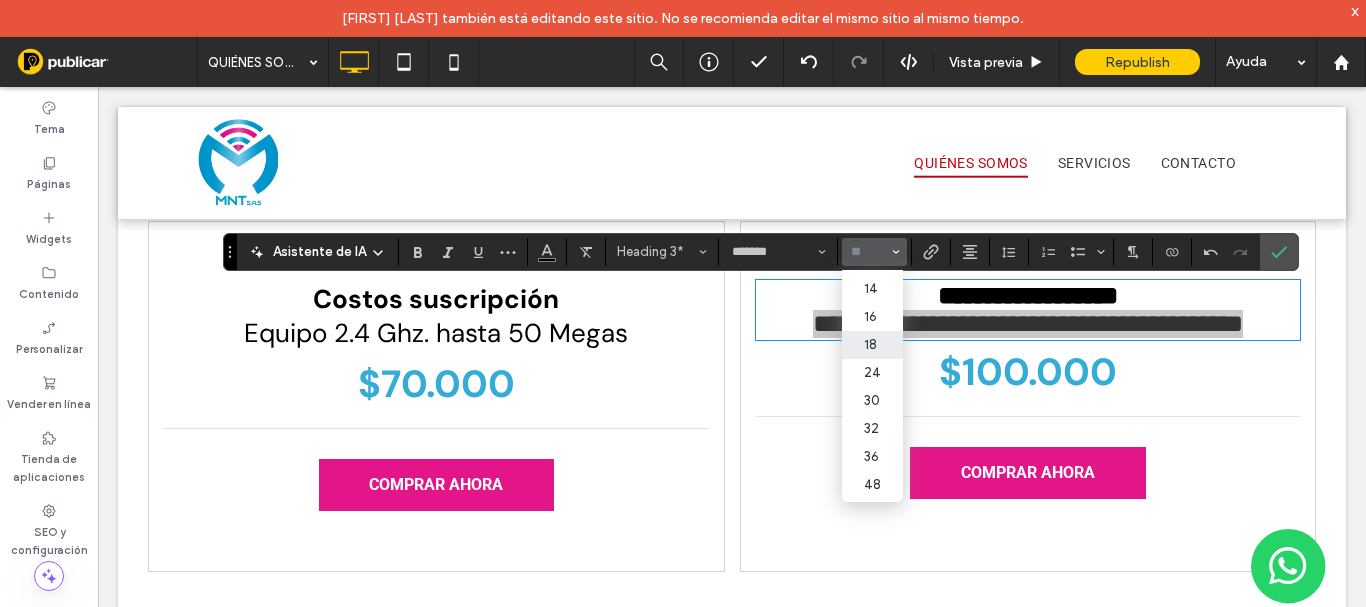 scroll, scrollTop: 100, scrollLeft: 0, axis: vertical 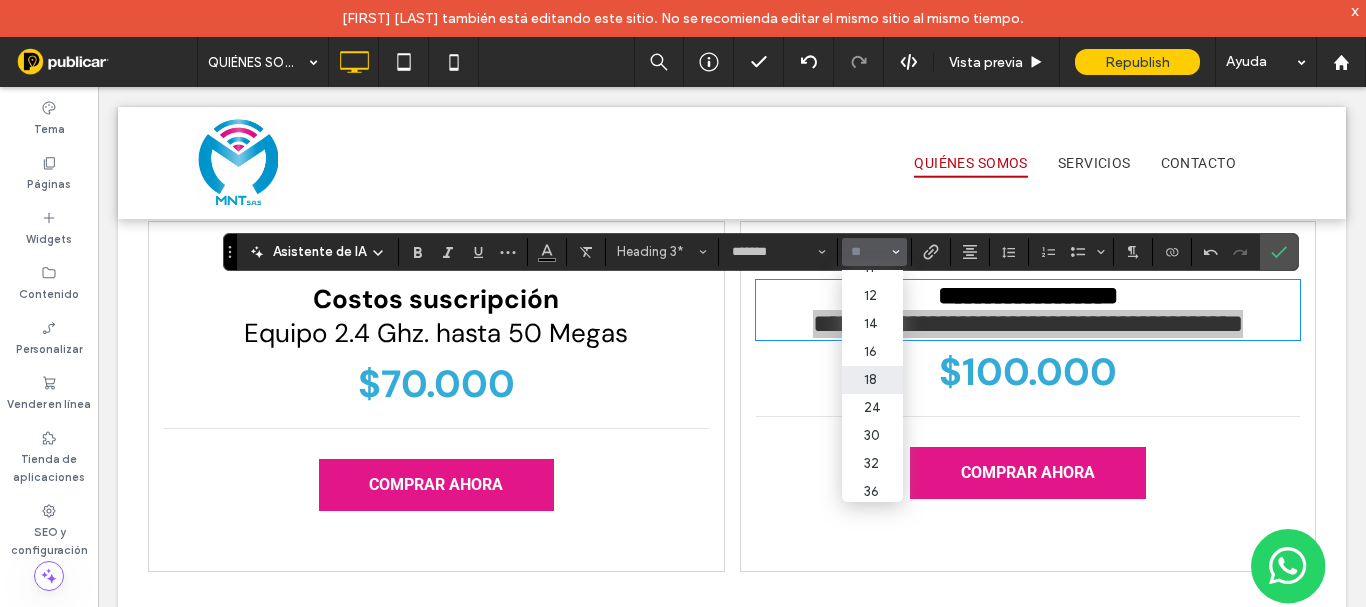click on "18" at bounding box center (872, 380) 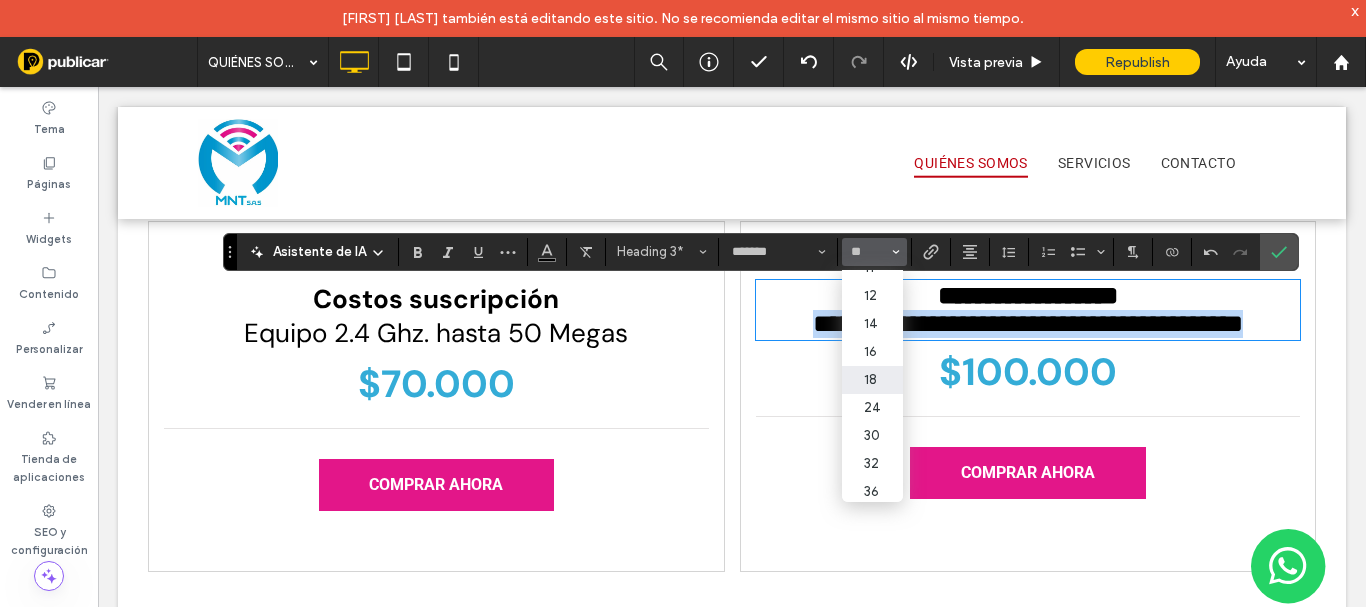 type on "**" 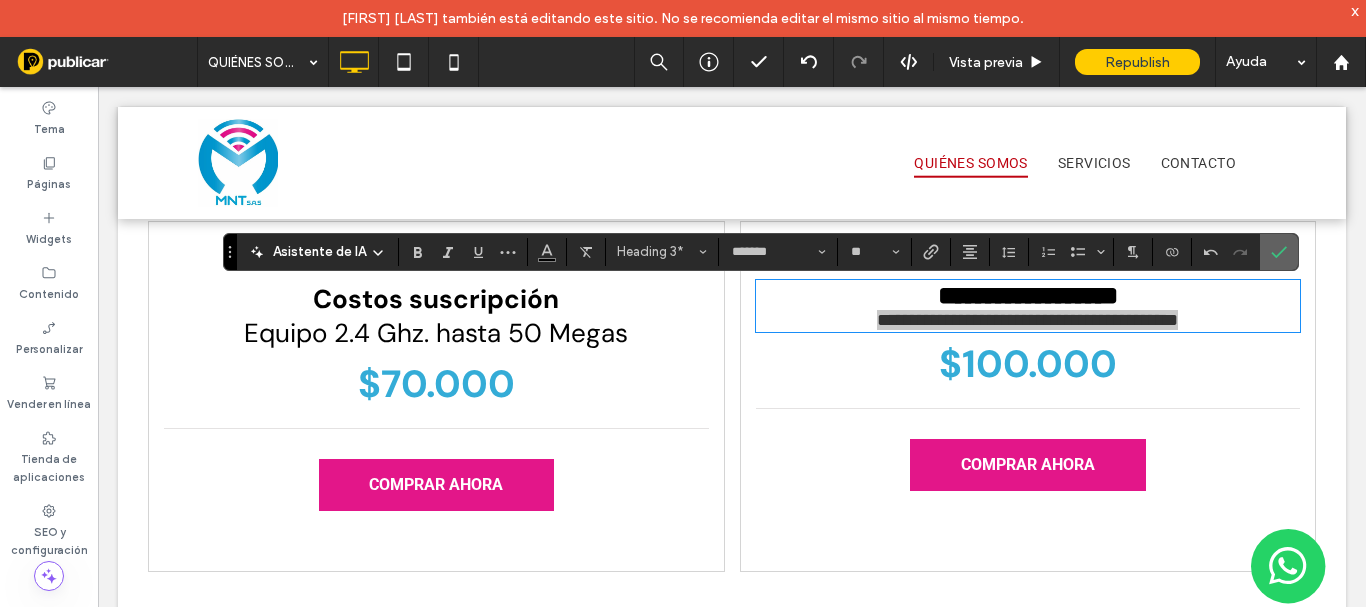click at bounding box center [1279, 252] 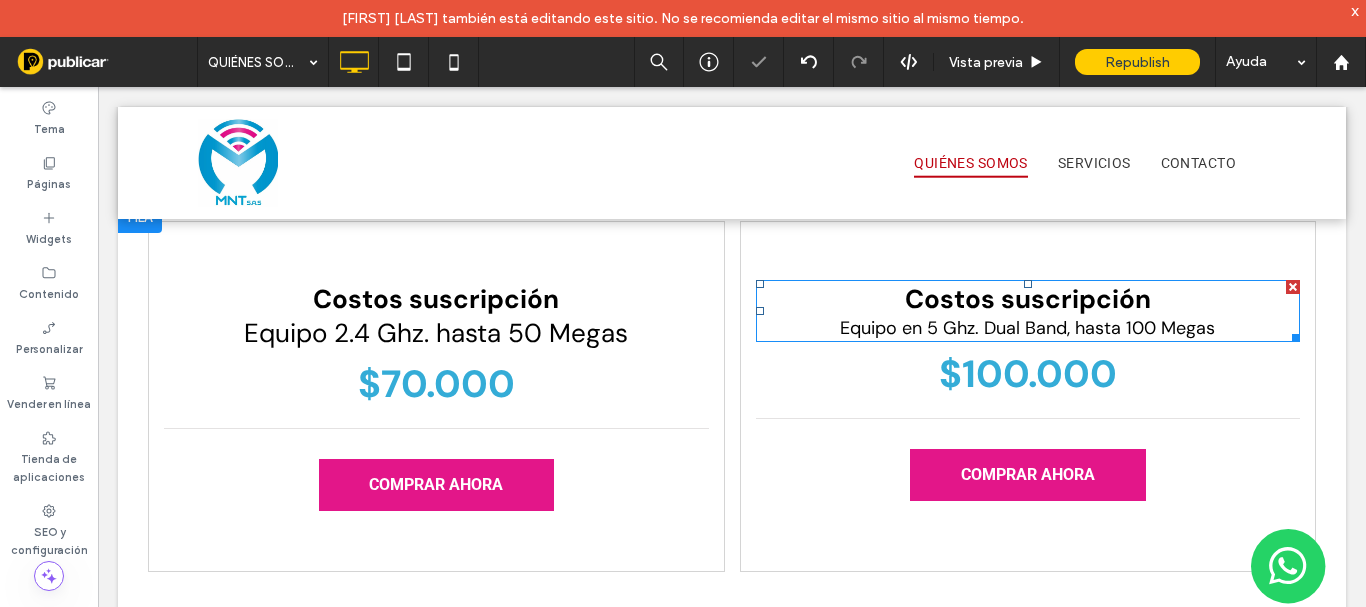 click on "Equipo en 5 Ghz. Dual Band, hasta 100 Megas" at bounding box center (1028, 328) 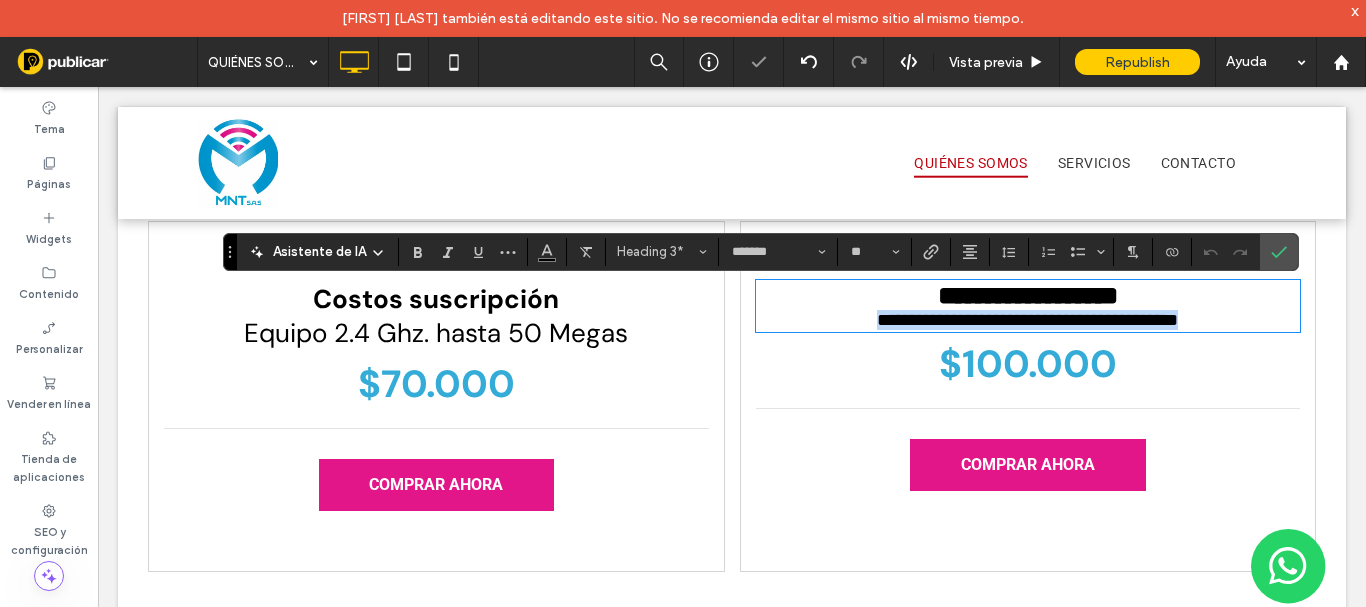 click on "**********" at bounding box center [1027, 320] 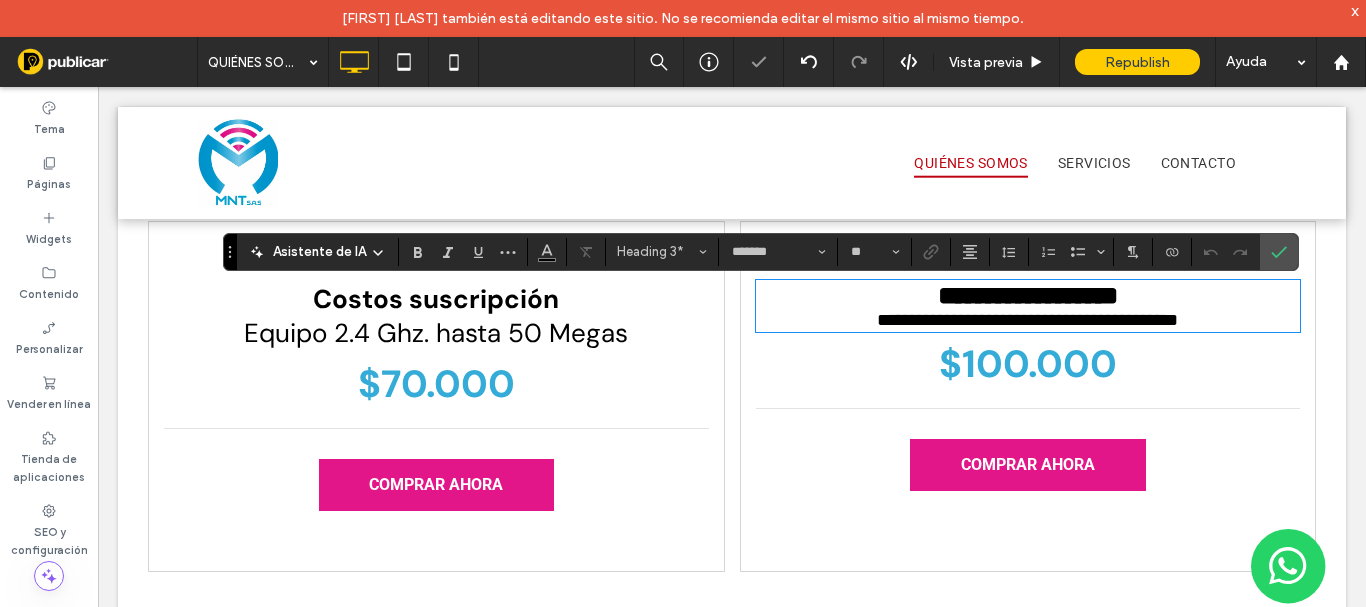 click on "$100.000" at bounding box center [1028, 364] 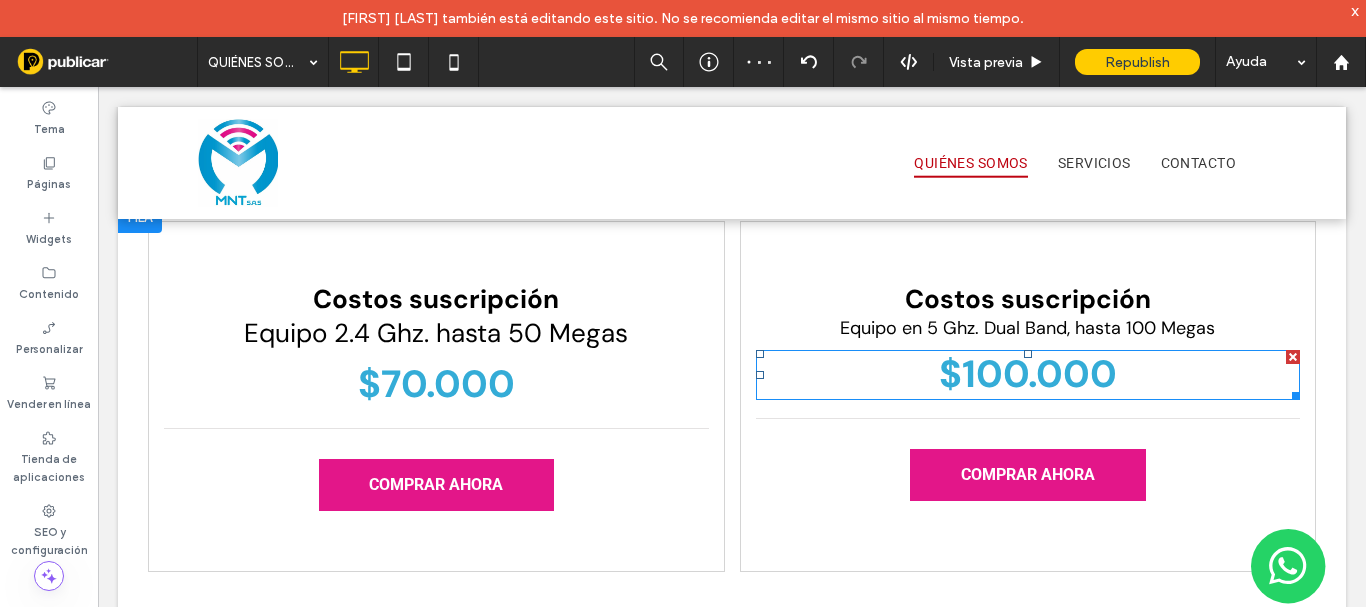 click on "$100.000" at bounding box center (1028, 374) 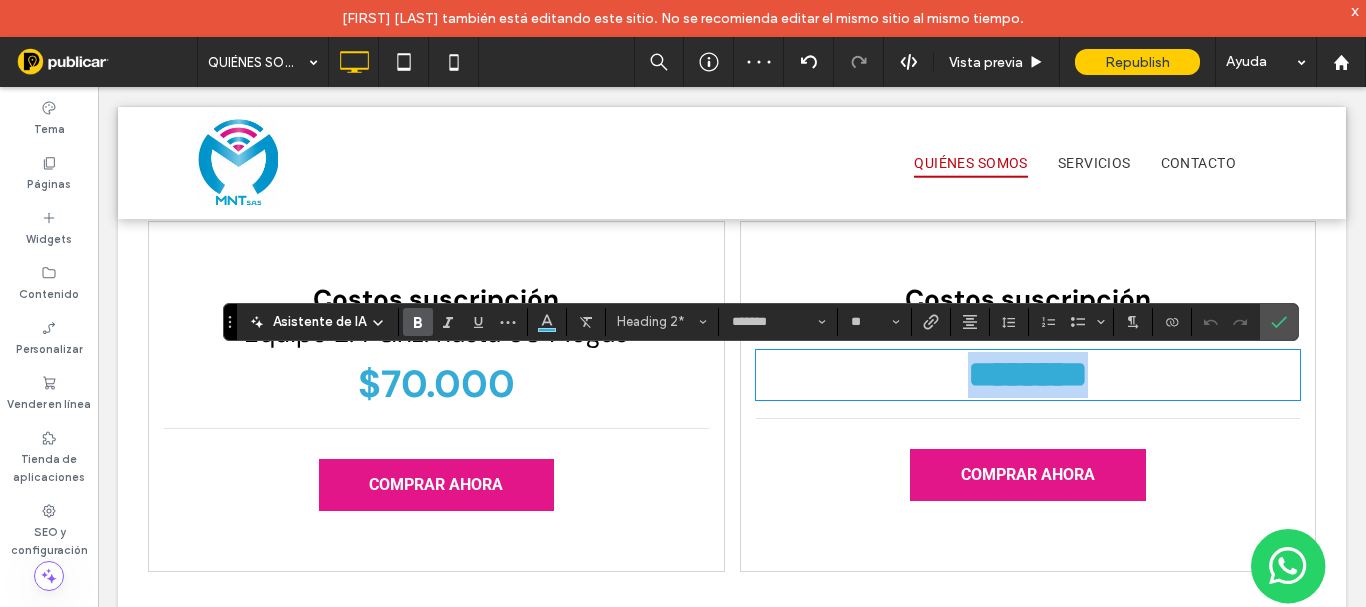 click on "********" at bounding box center [1028, 374] 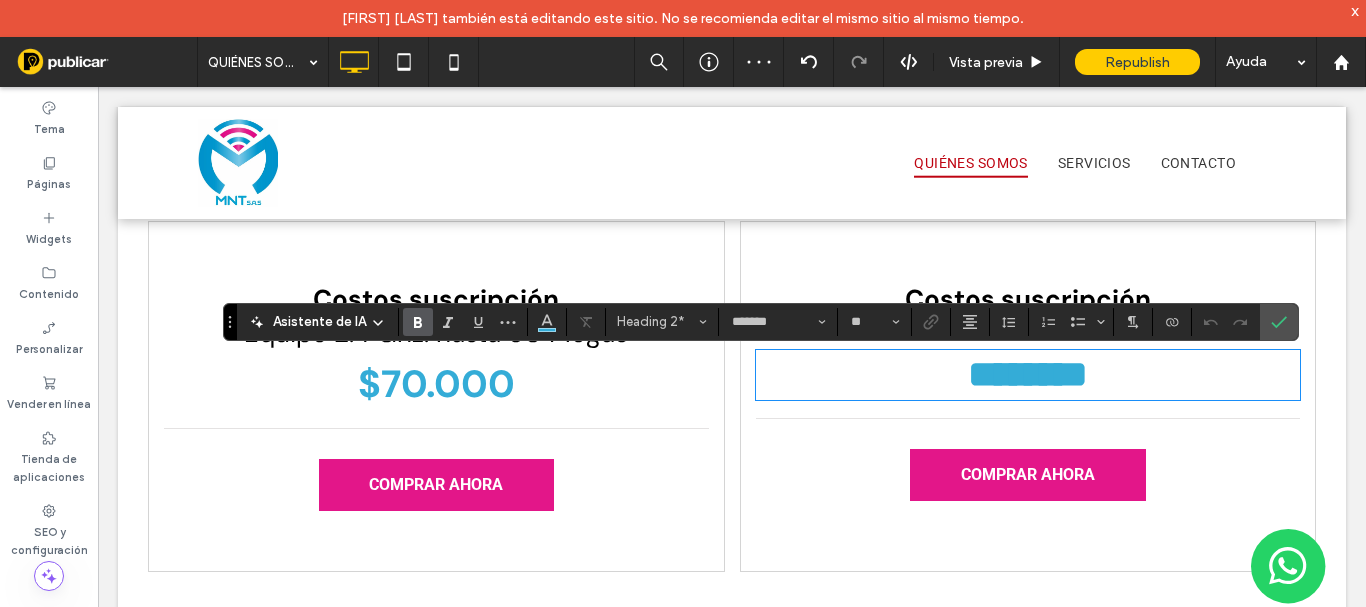 type 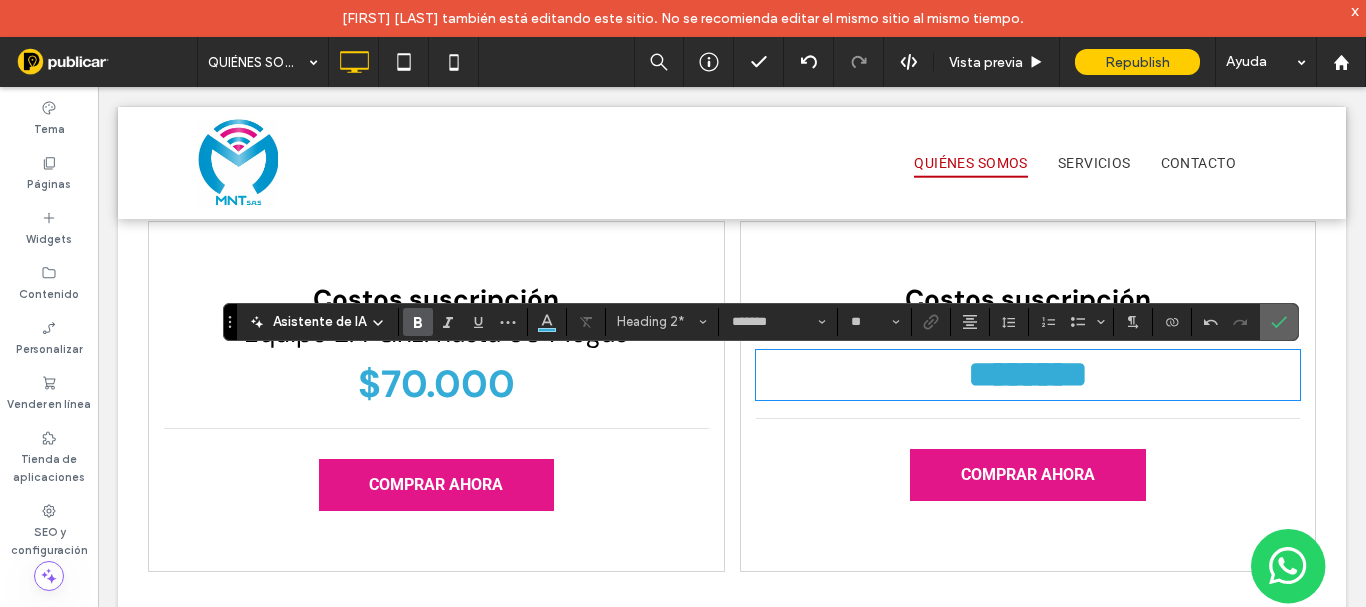 click 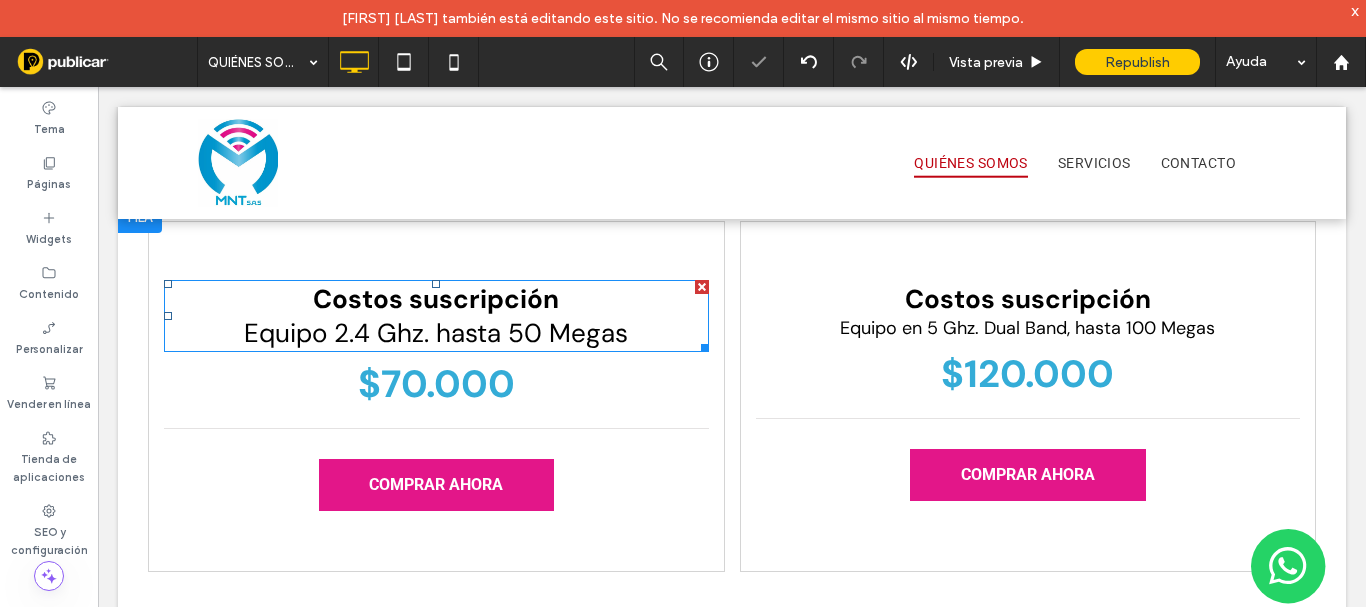 click on "Equipo 2.4 Ghz. hasta 50 Megas" at bounding box center [436, 333] 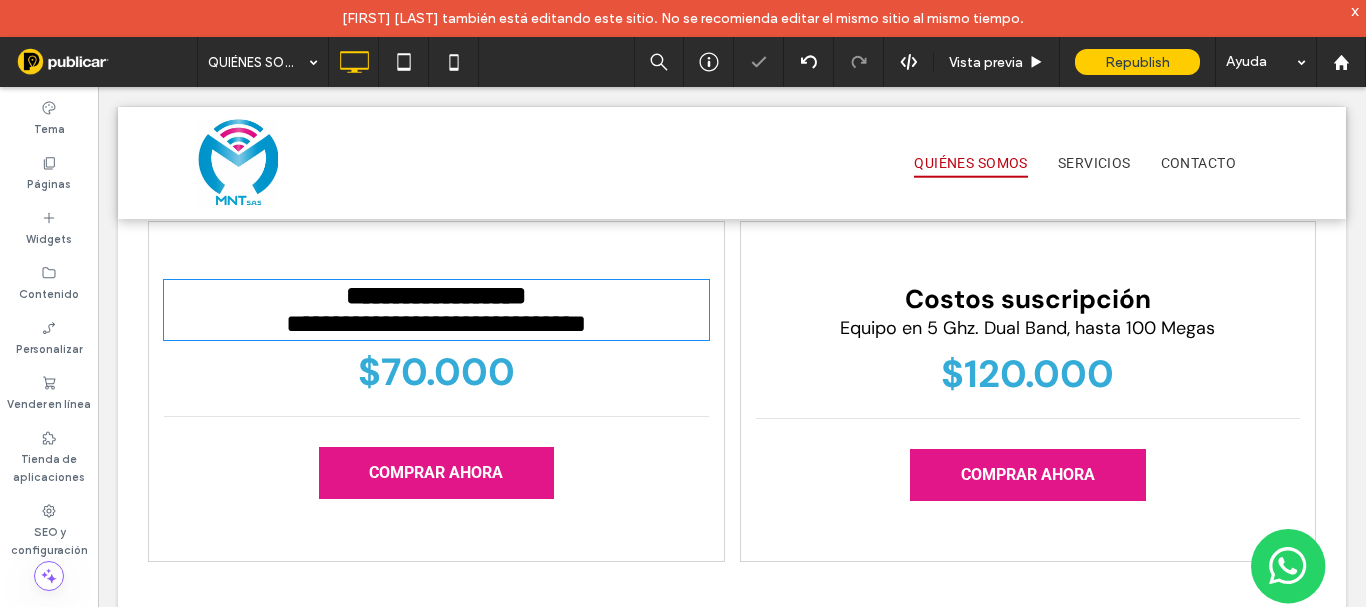 click on "**********" at bounding box center [436, 323] 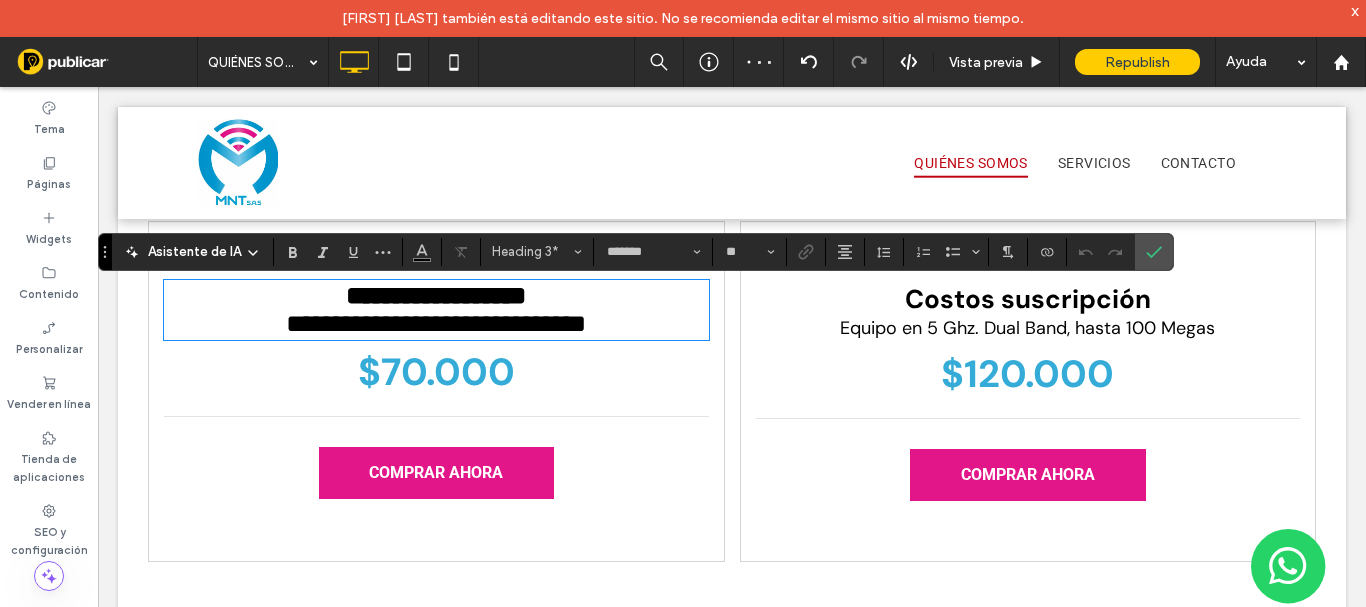 type 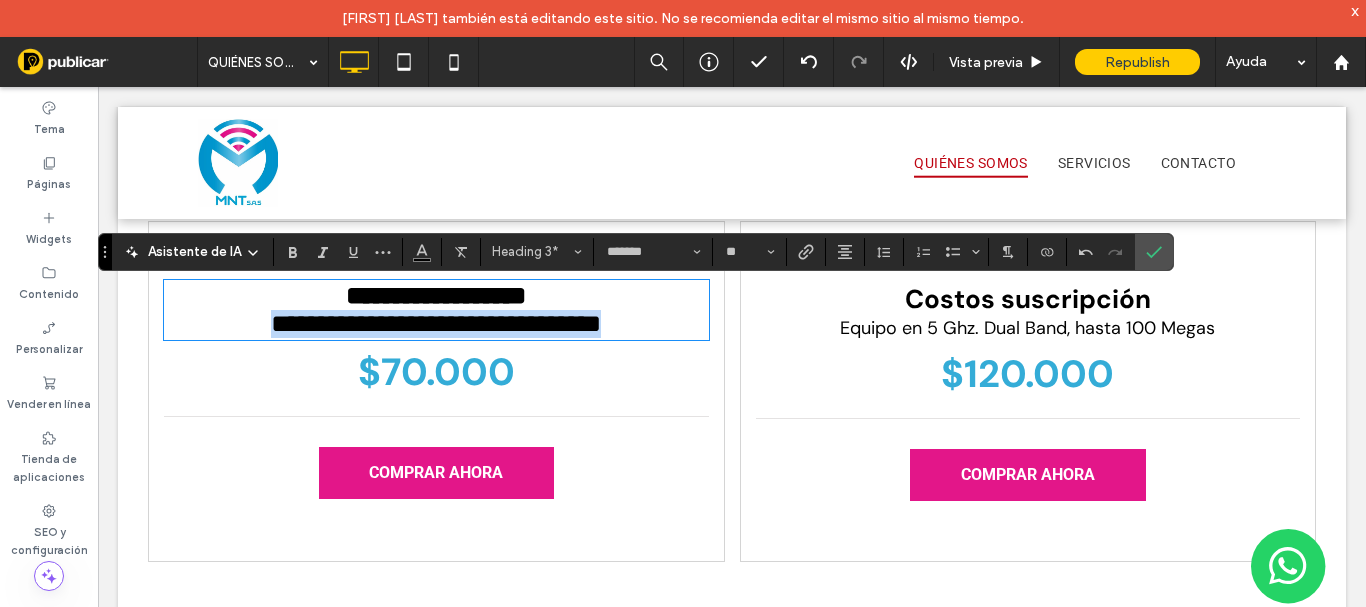 drag, startPoint x: 639, startPoint y: 344, endPoint x: 226, endPoint y: 324, distance: 413.48398 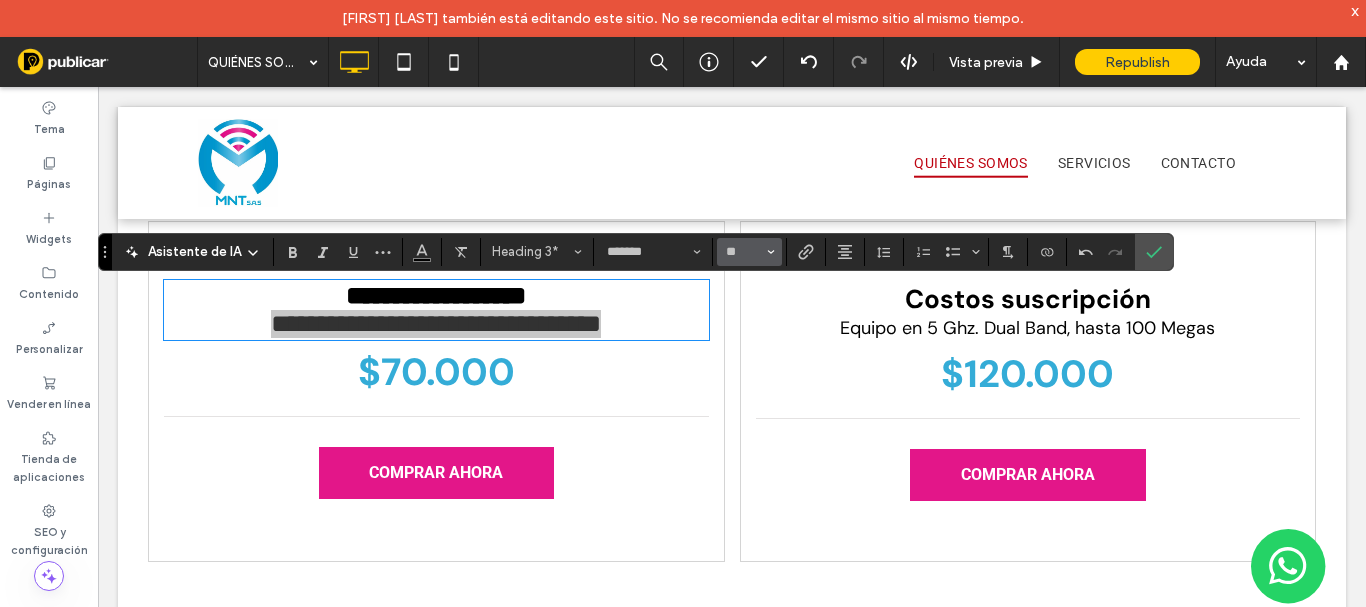 click on "**" at bounding box center (749, 252) 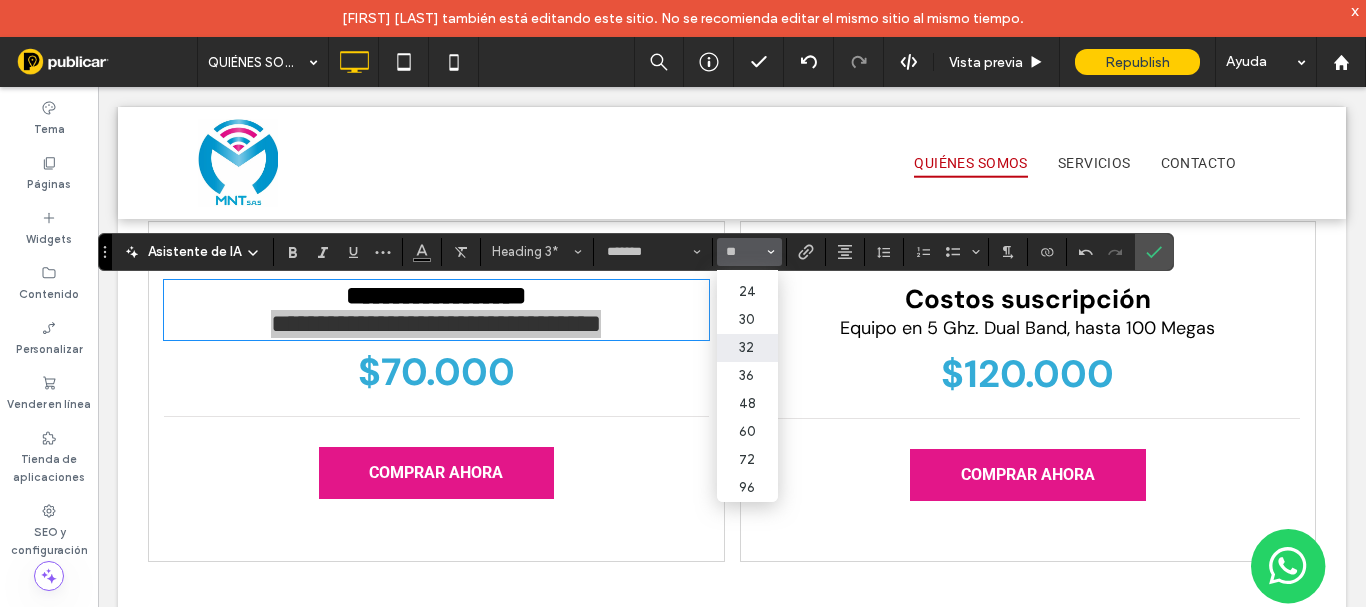 click on "8 9 10 11 12 14 16 18 24 30 32 36 48 60 72 96" at bounding box center [747, 386] 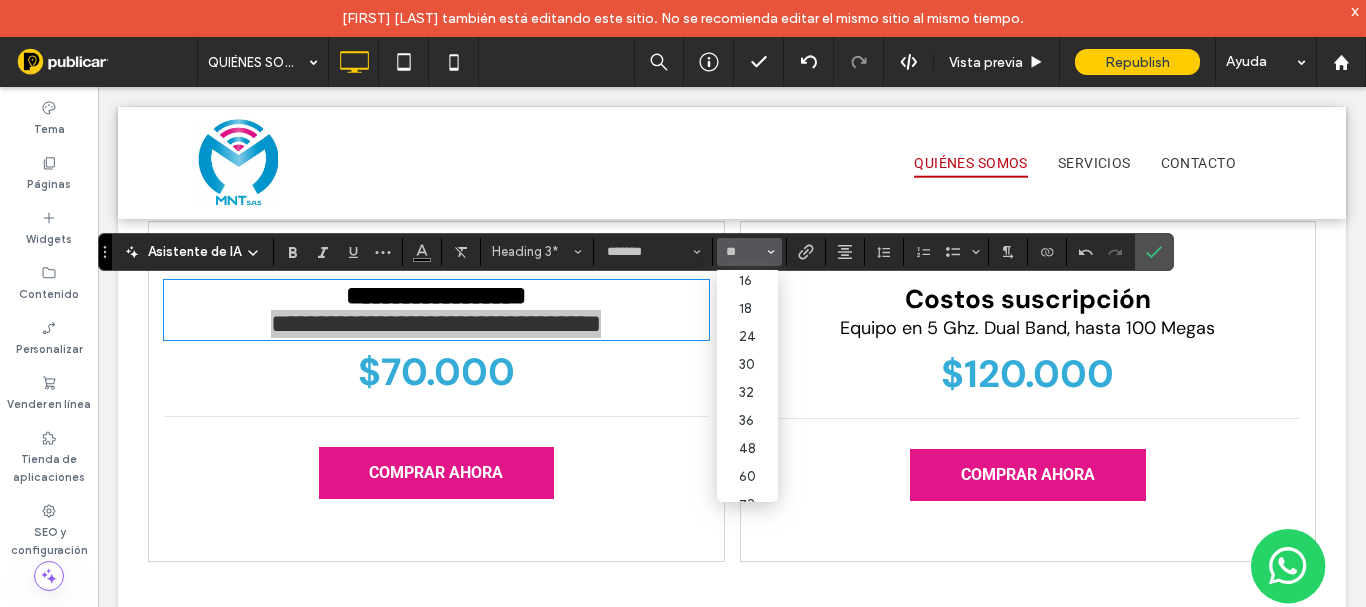 scroll, scrollTop: 0, scrollLeft: 0, axis: both 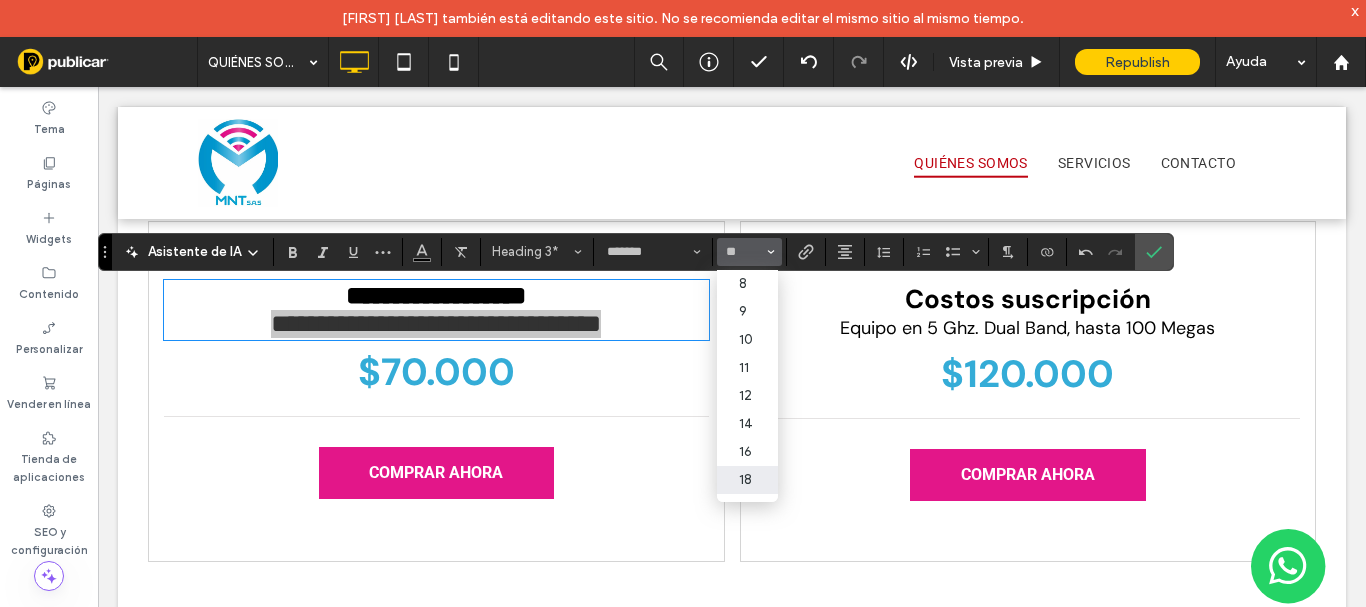 click on "18" at bounding box center [747, 480] 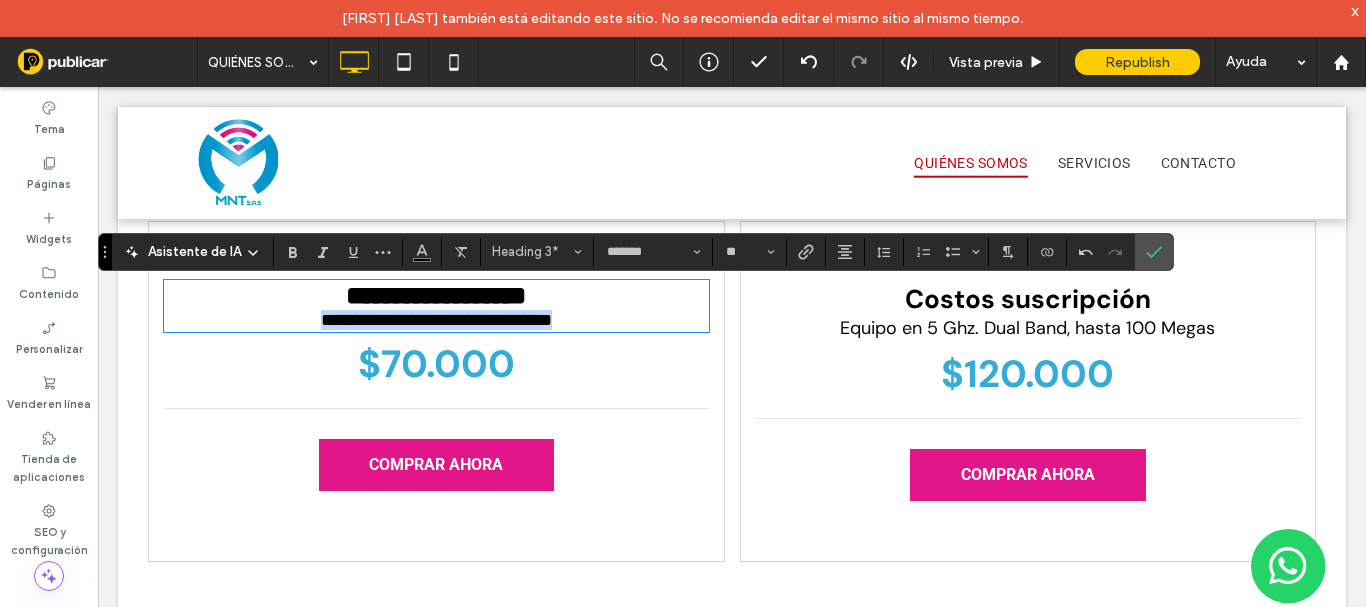 type on "**" 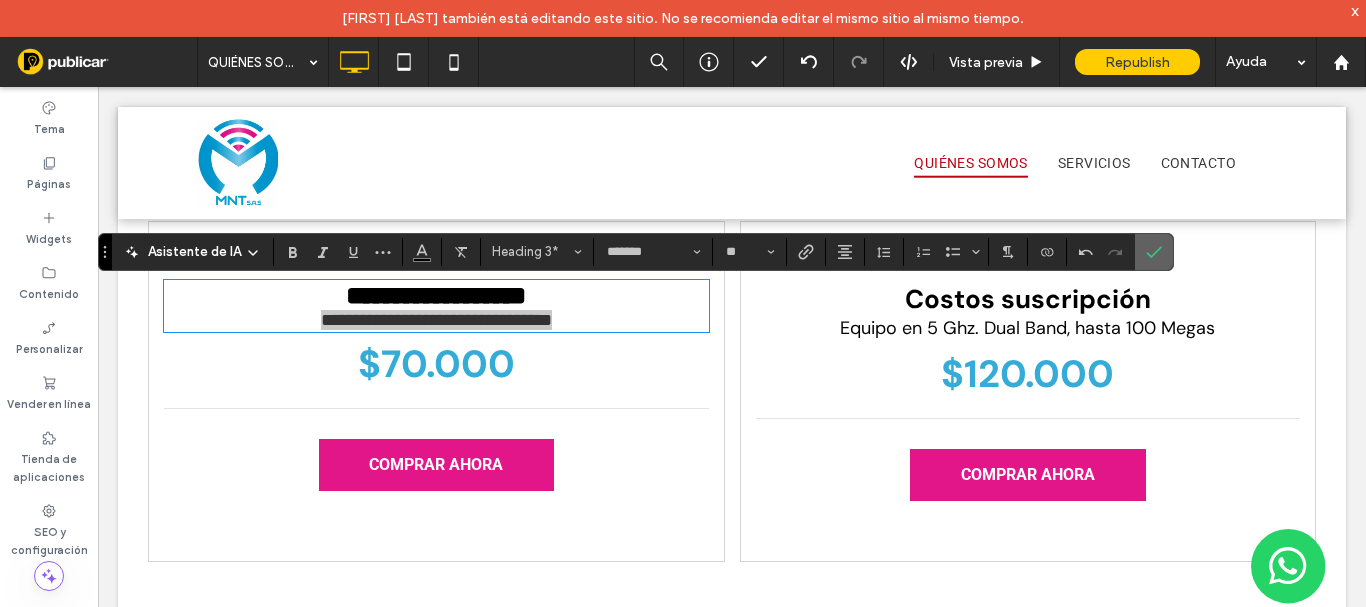 click at bounding box center (1154, 252) 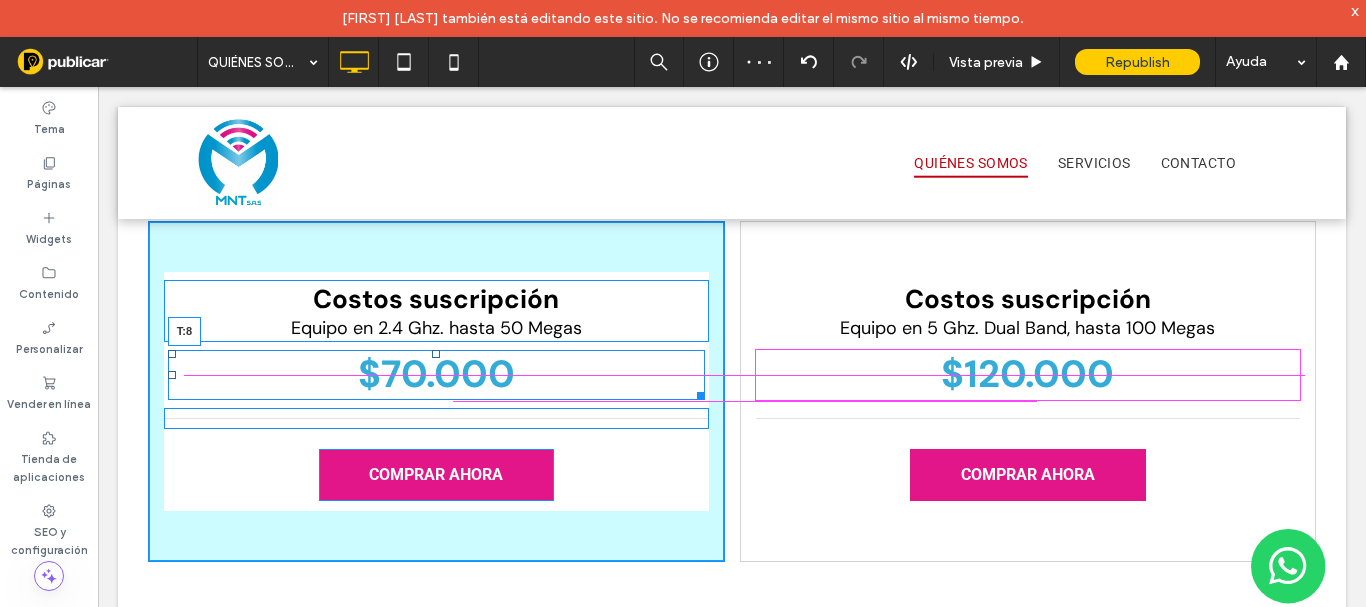 drag, startPoint x: 432, startPoint y: 361, endPoint x: 532, endPoint y: 445, distance: 130.59862 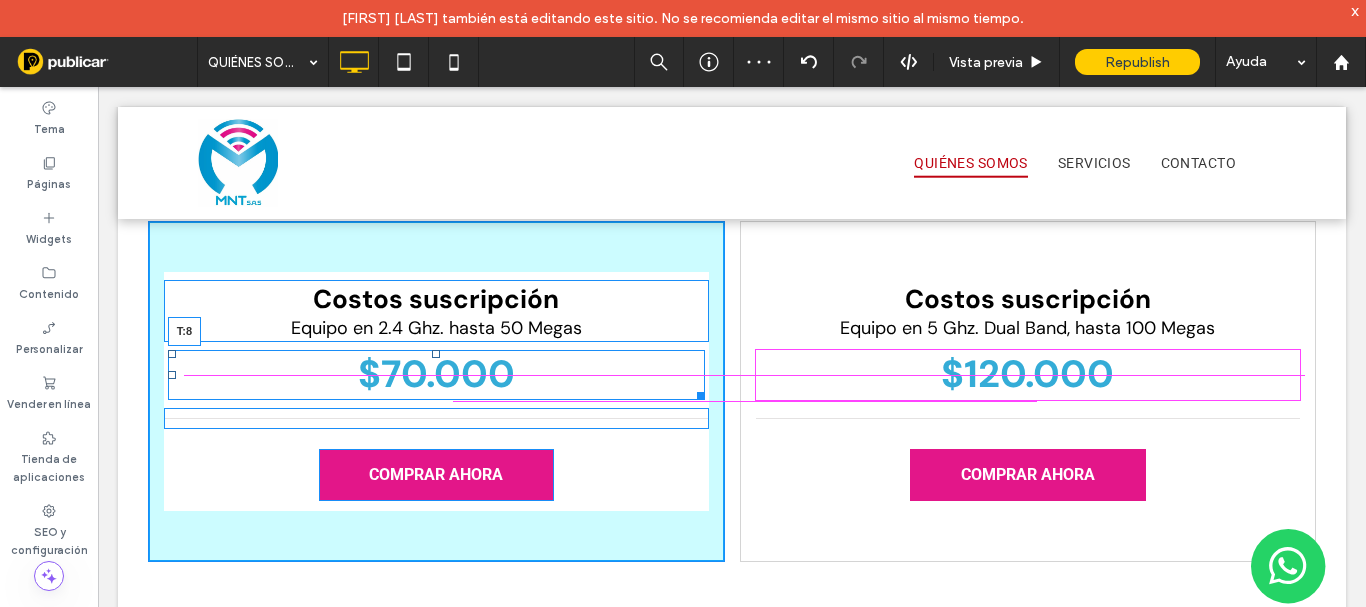 click at bounding box center (436, 354) 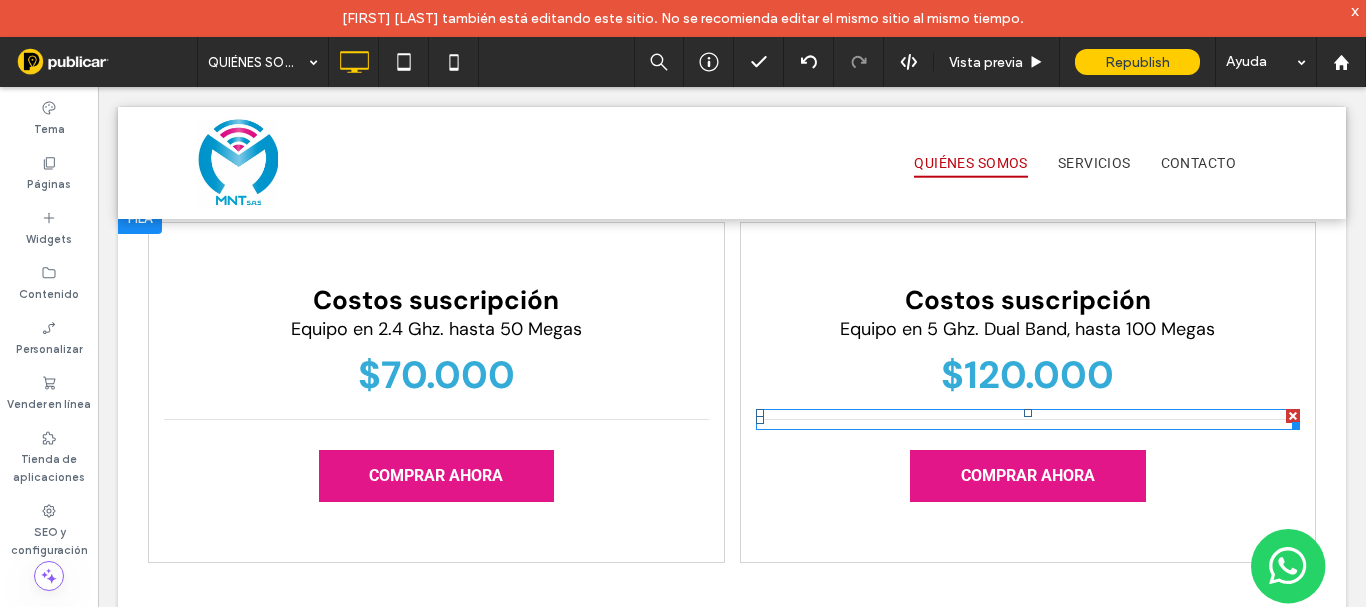 scroll, scrollTop: 3091, scrollLeft: 0, axis: vertical 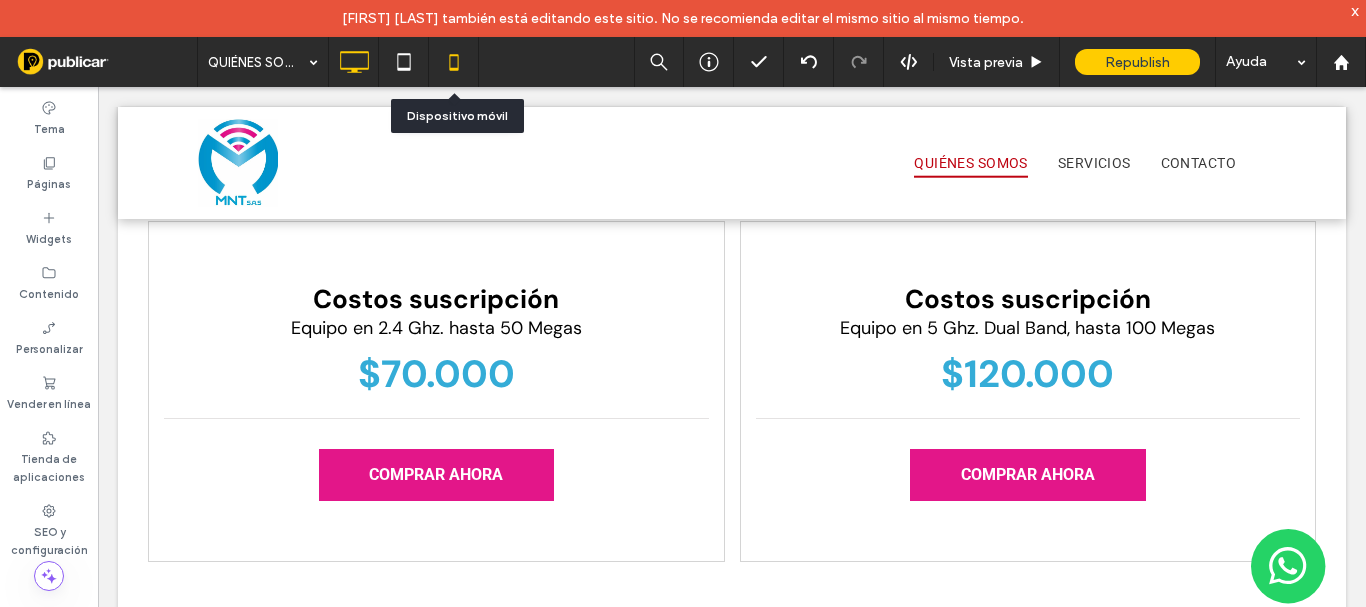 click 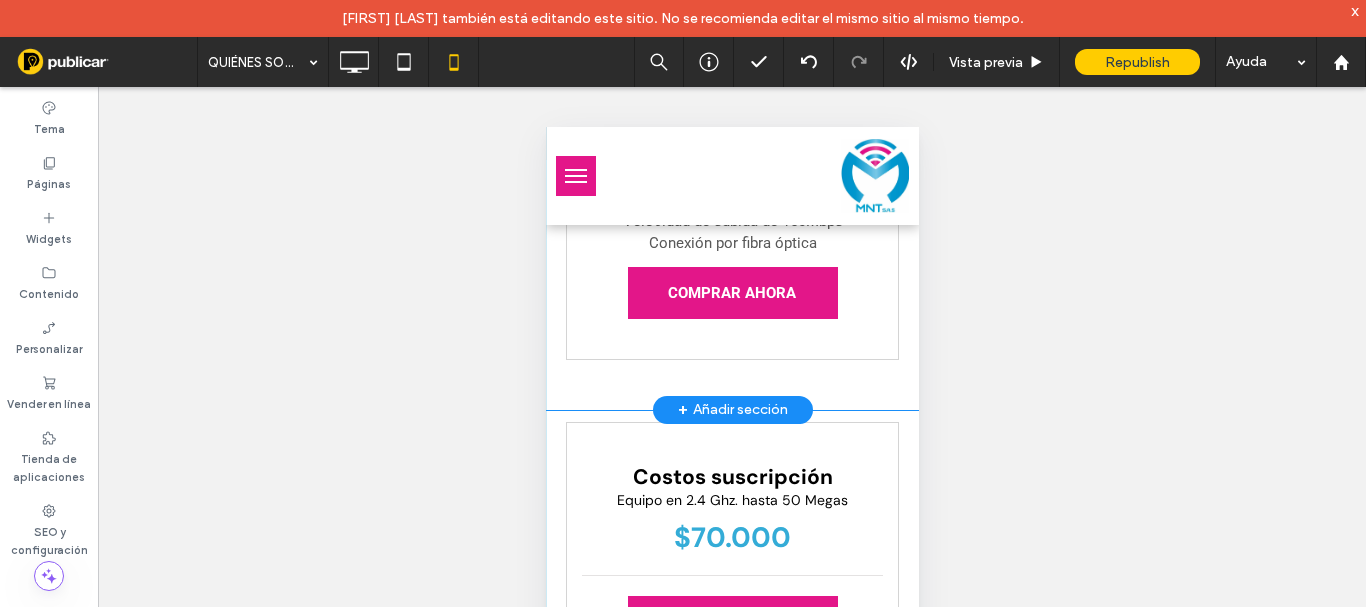 scroll, scrollTop: 4000, scrollLeft: 0, axis: vertical 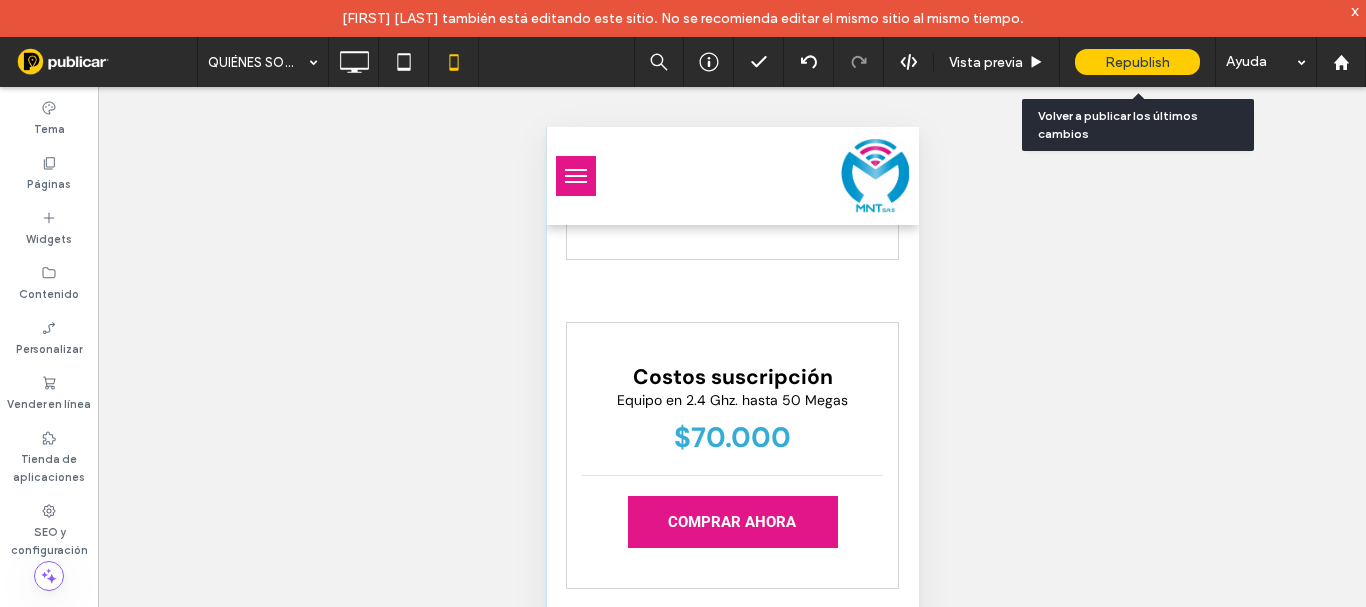 click on "Republish" at bounding box center (1137, 62) 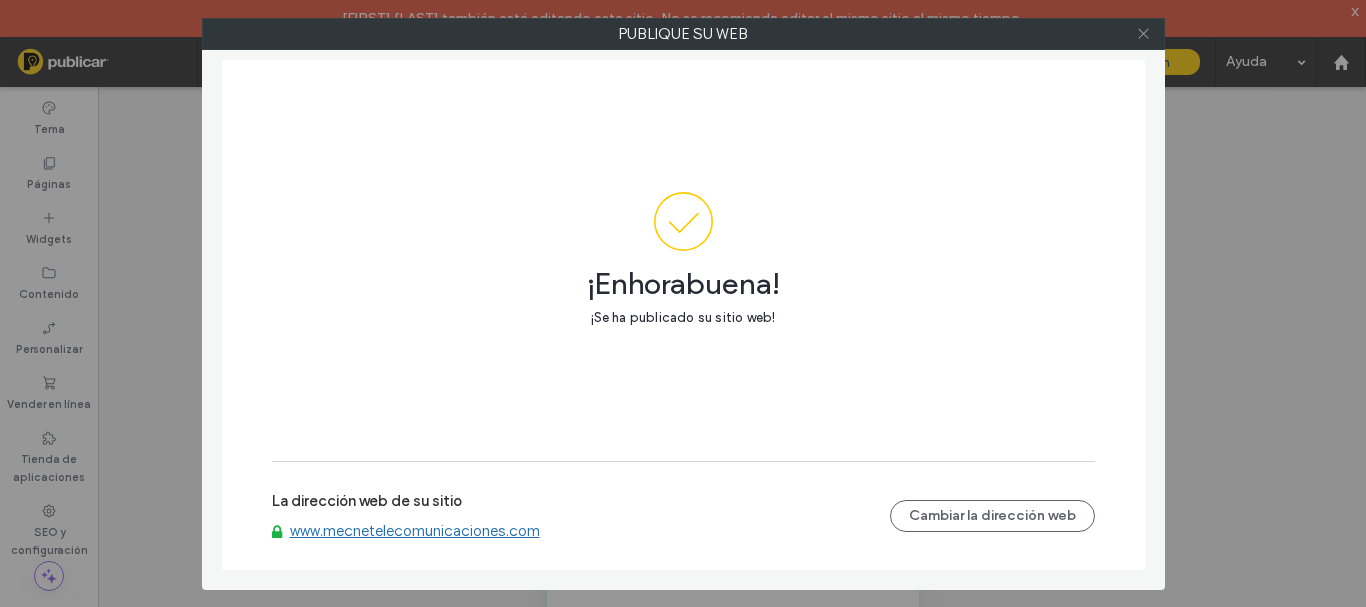 click 